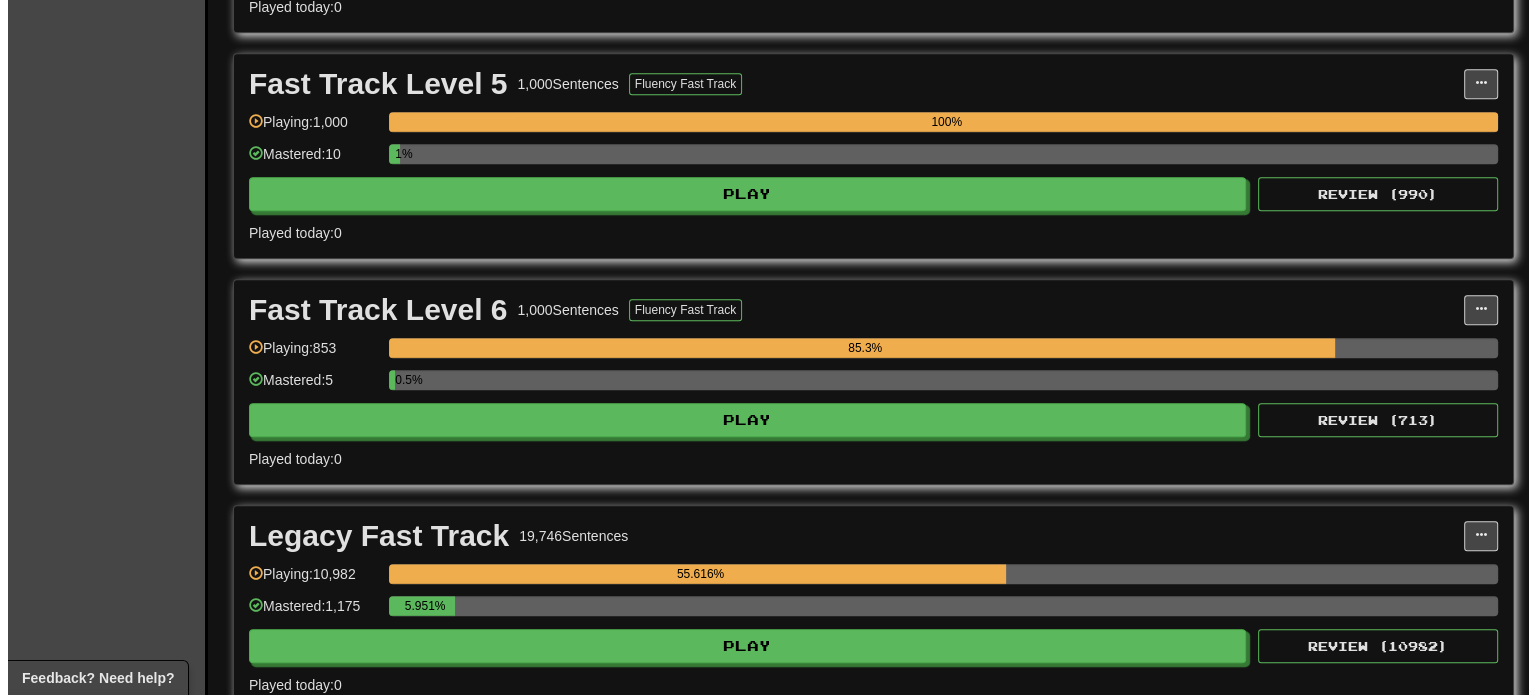 scroll, scrollTop: 1316, scrollLeft: 0, axis: vertical 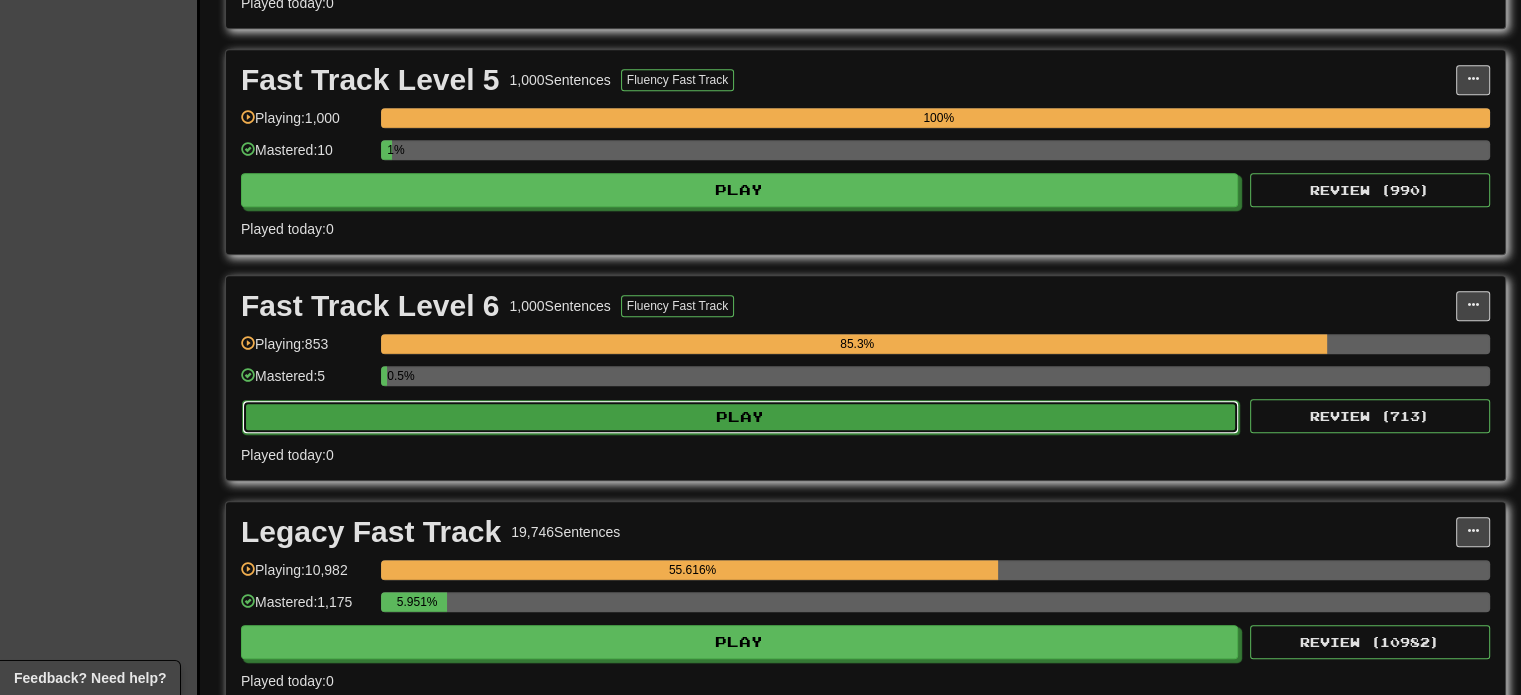 click on "Play" at bounding box center [740, 417] 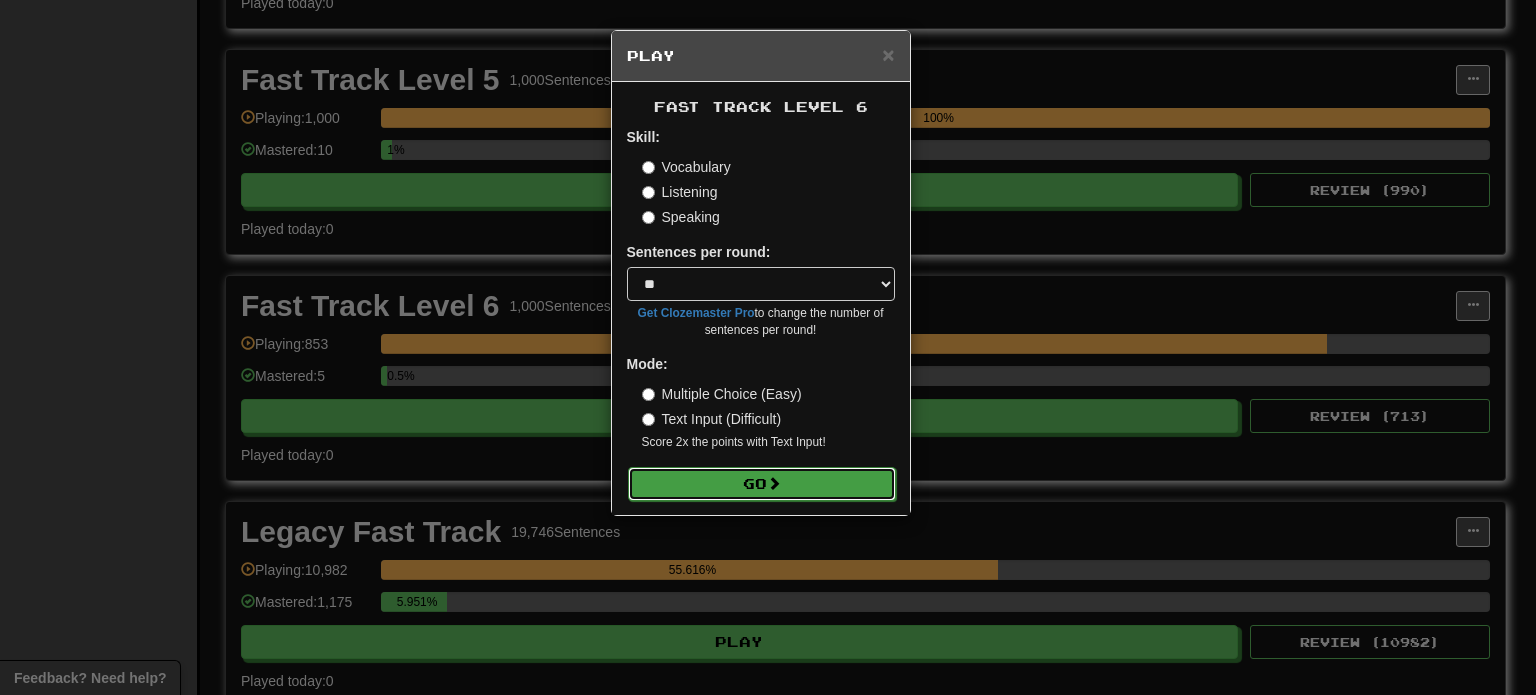 click on "Go" at bounding box center (762, 484) 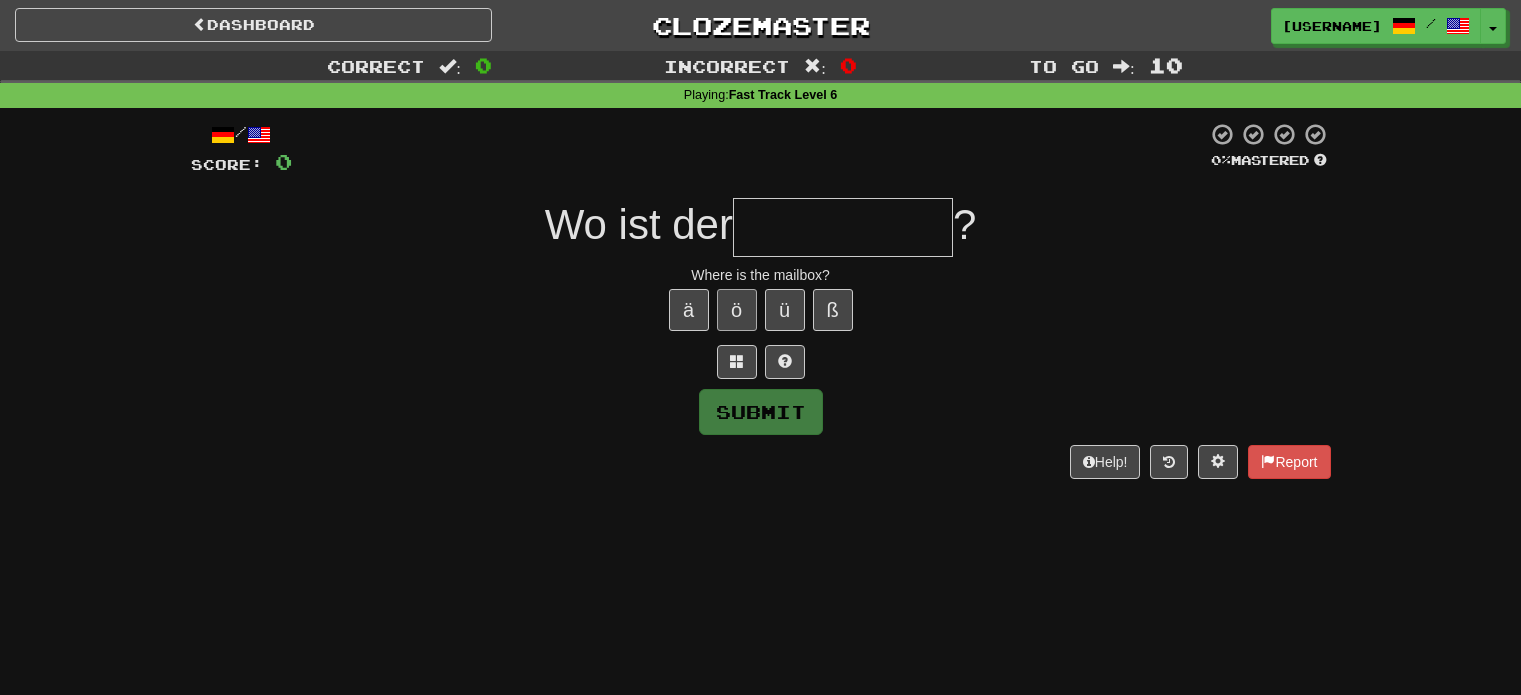 scroll, scrollTop: 0, scrollLeft: 0, axis: both 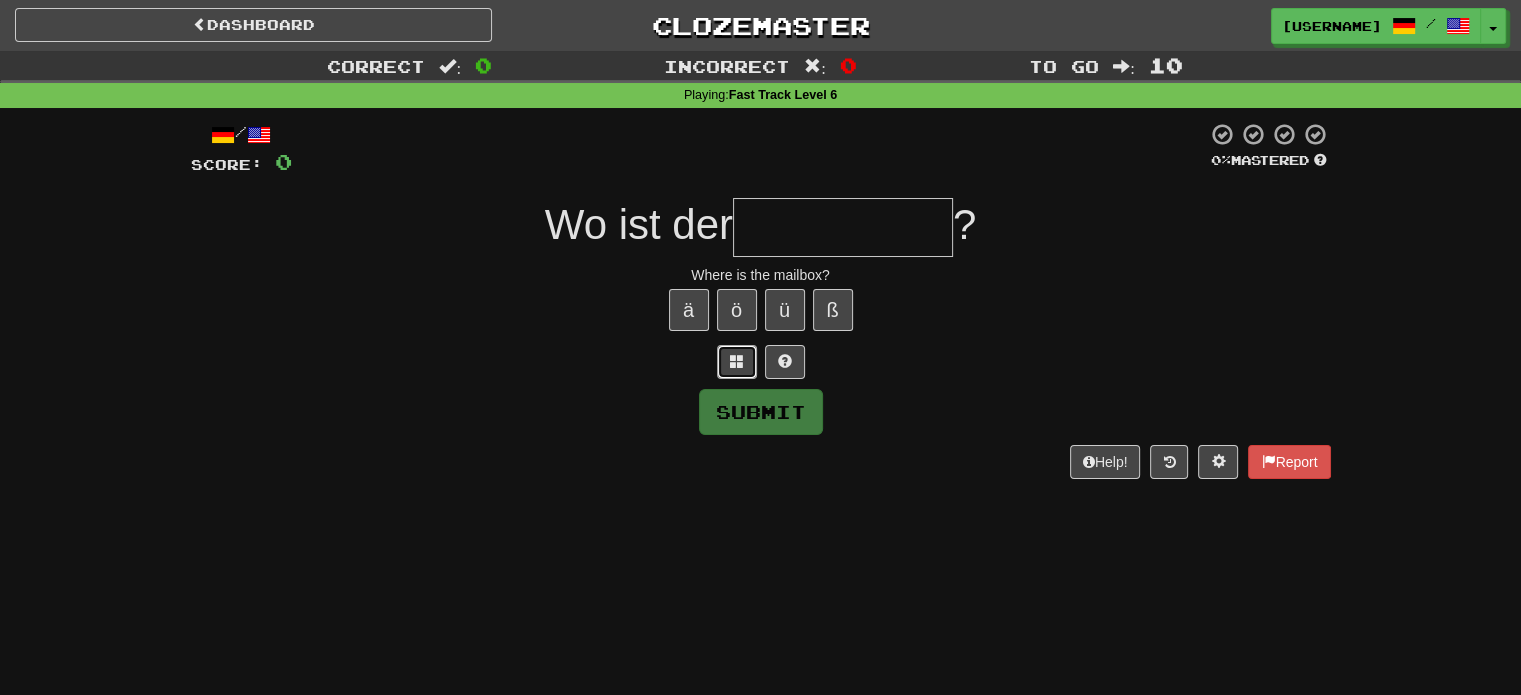 click at bounding box center [737, 361] 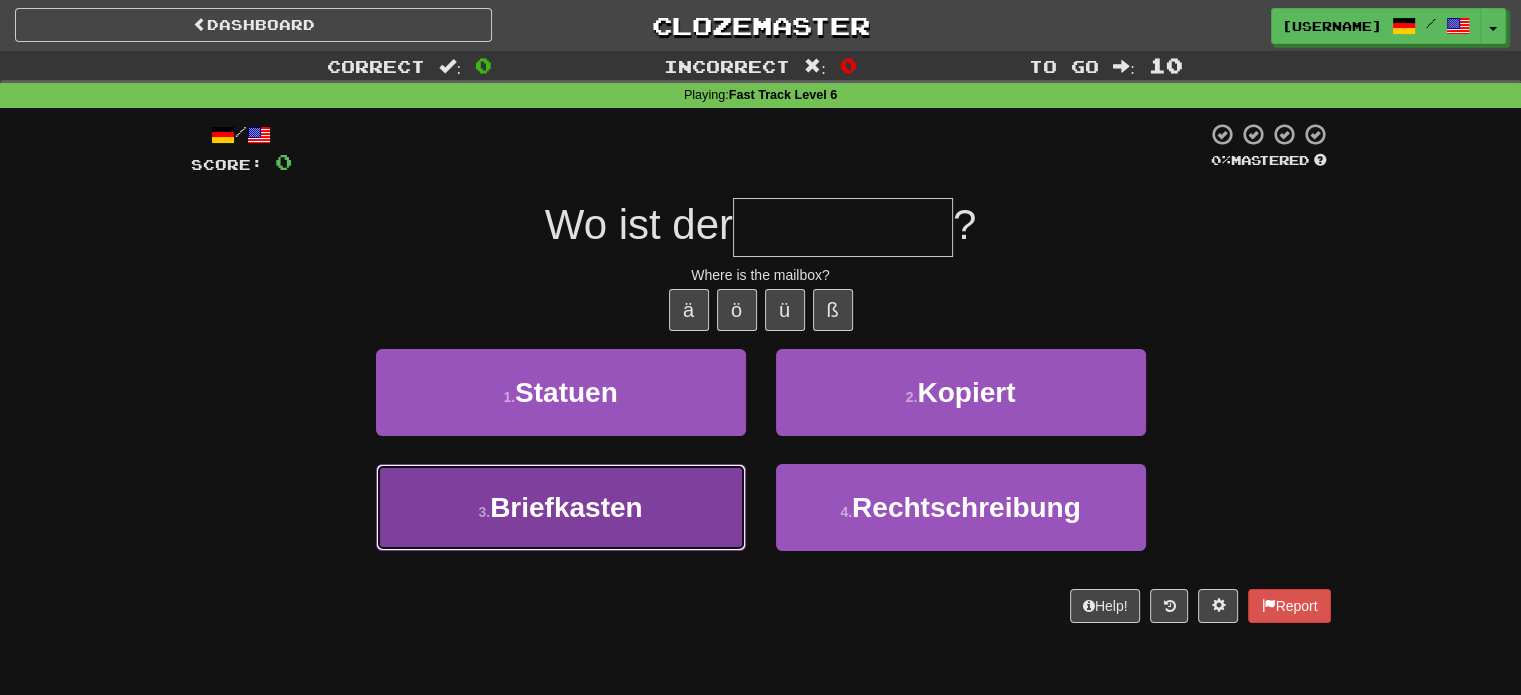 click on "3 .  Briefkasten" at bounding box center [561, 507] 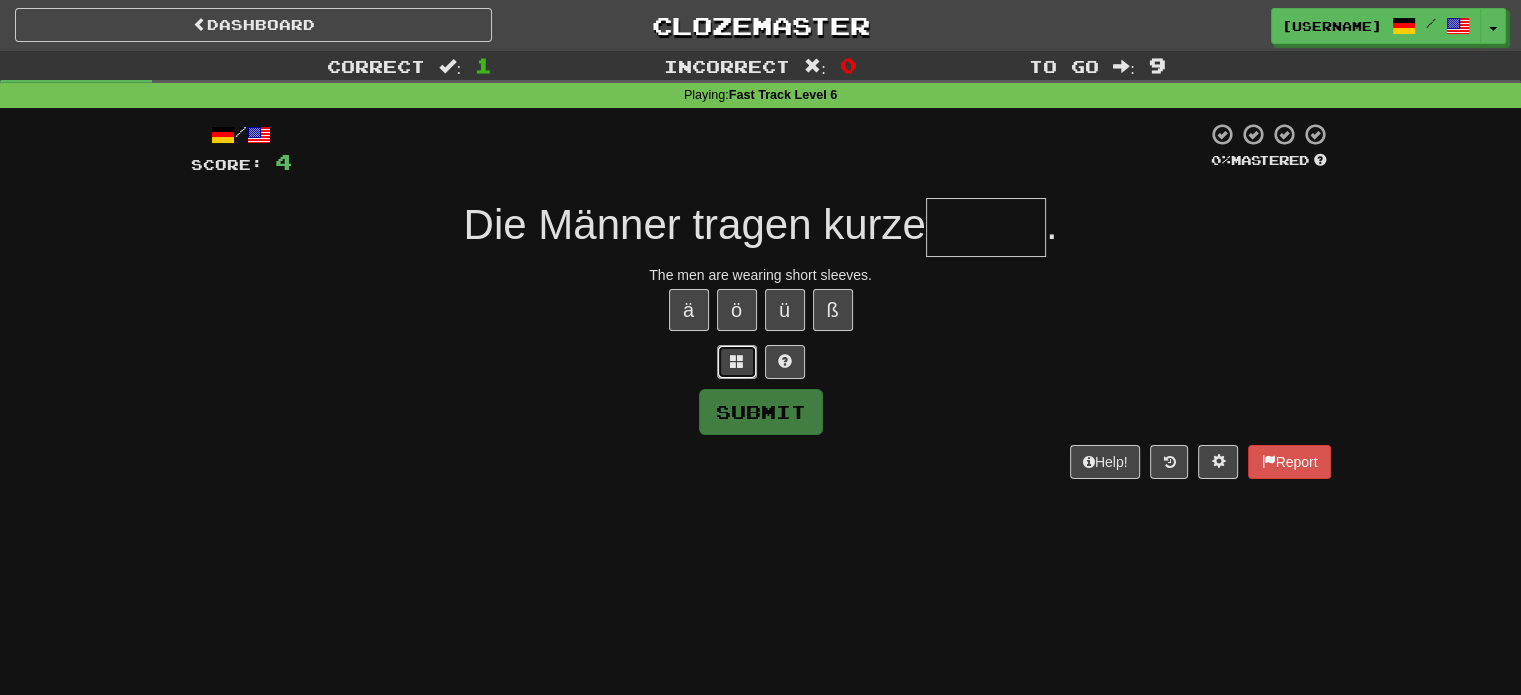 click at bounding box center (737, 361) 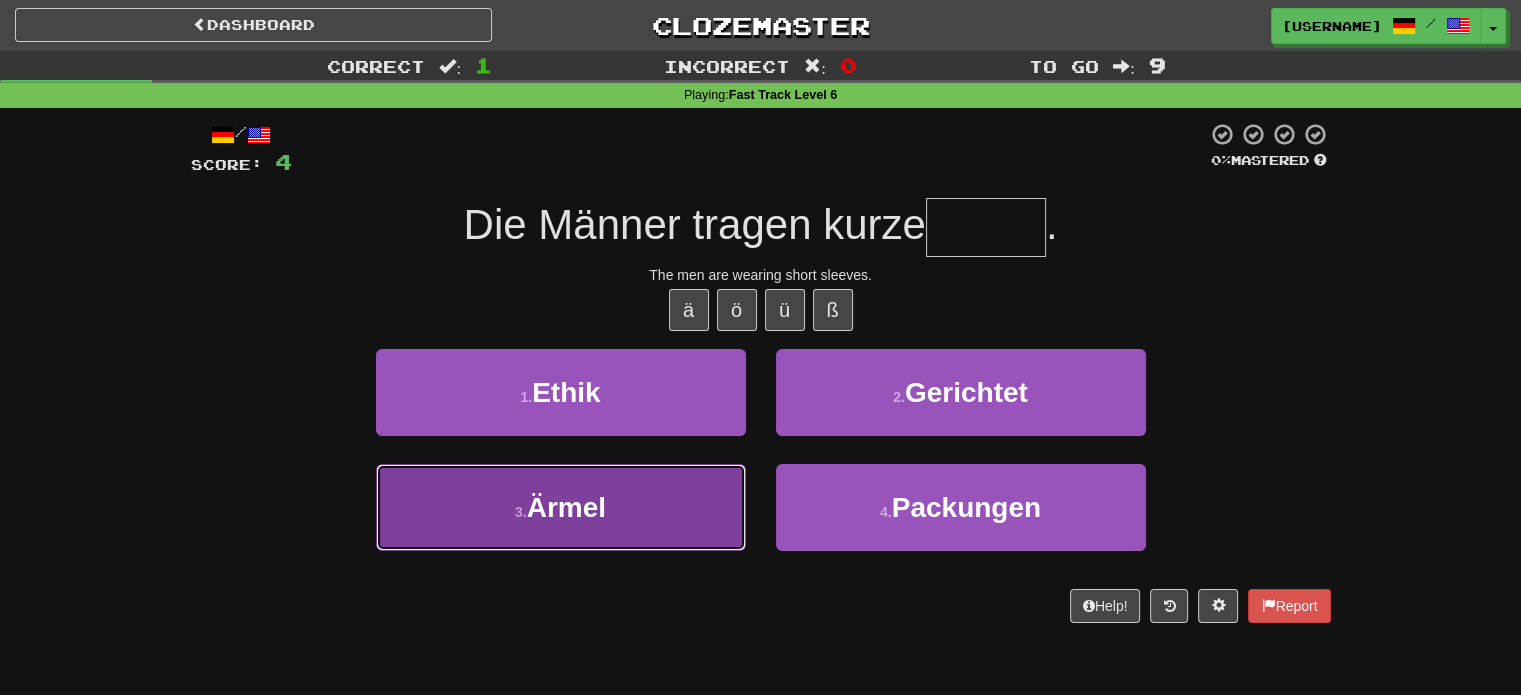 click on "3 .  Ärmel" at bounding box center (561, 507) 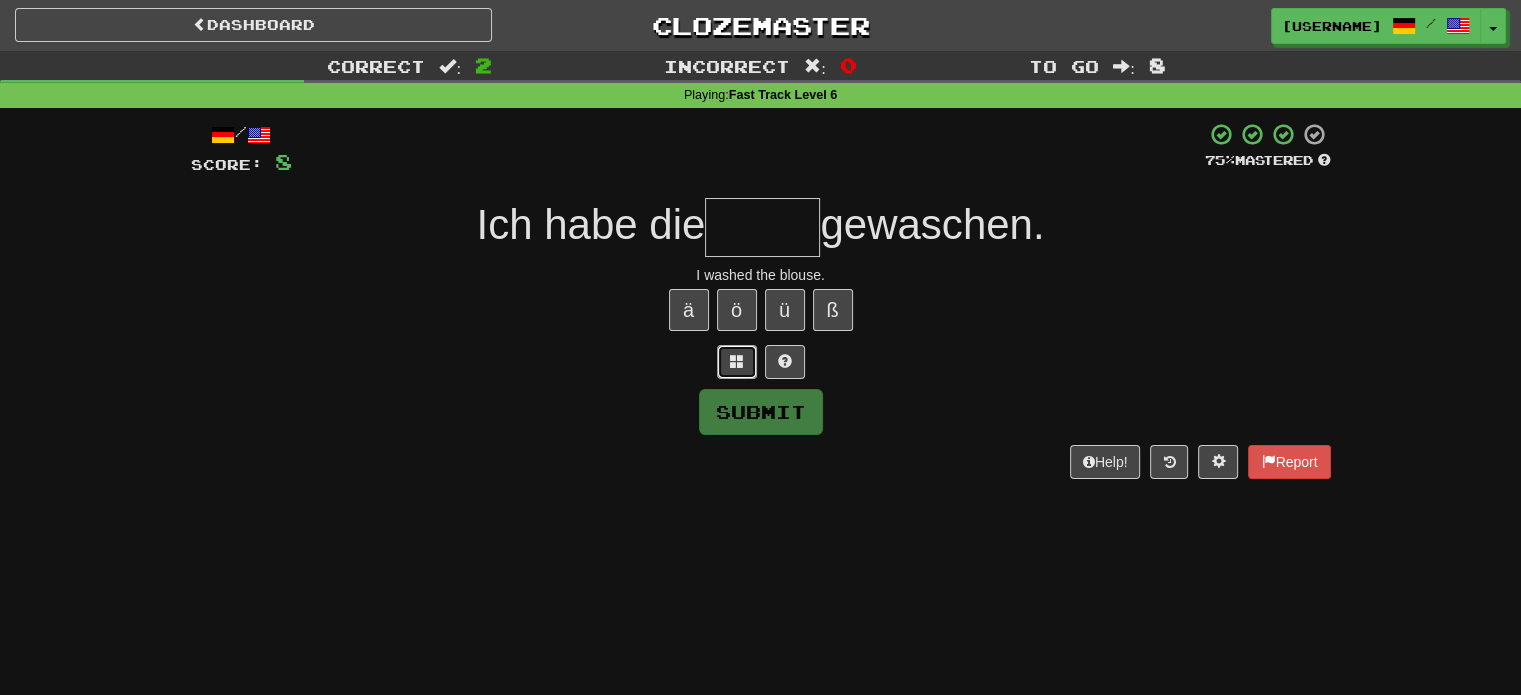 click at bounding box center (737, 362) 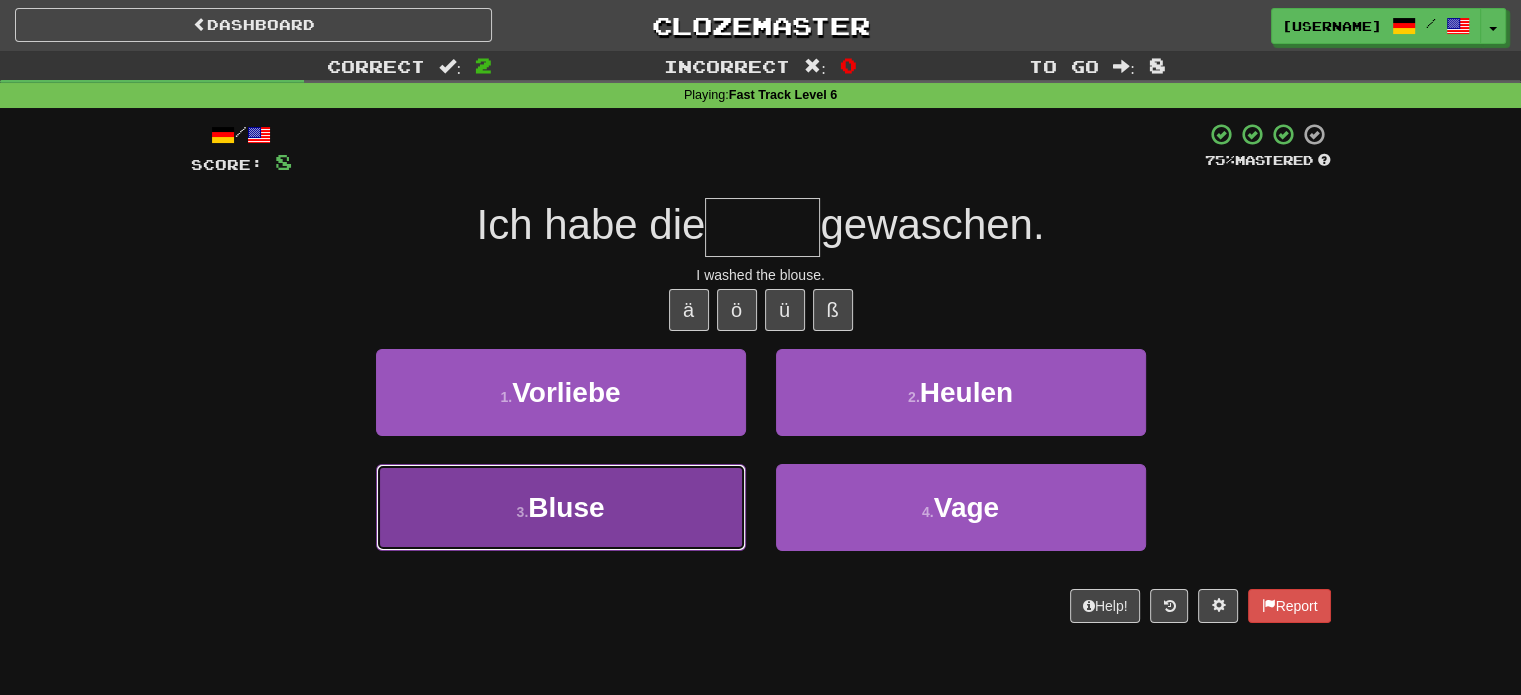 click on "3 .  Bluse" at bounding box center [561, 507] 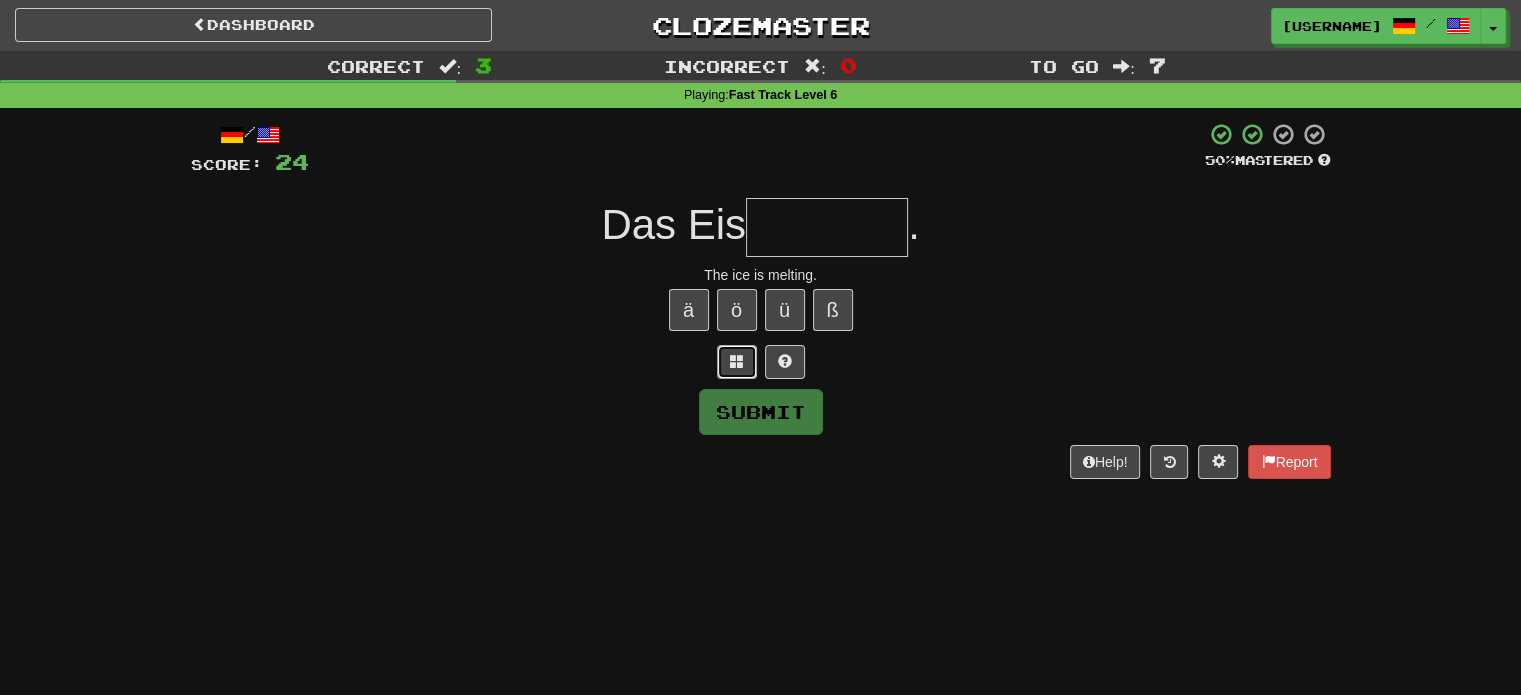 click at bounding box center [737, 362] 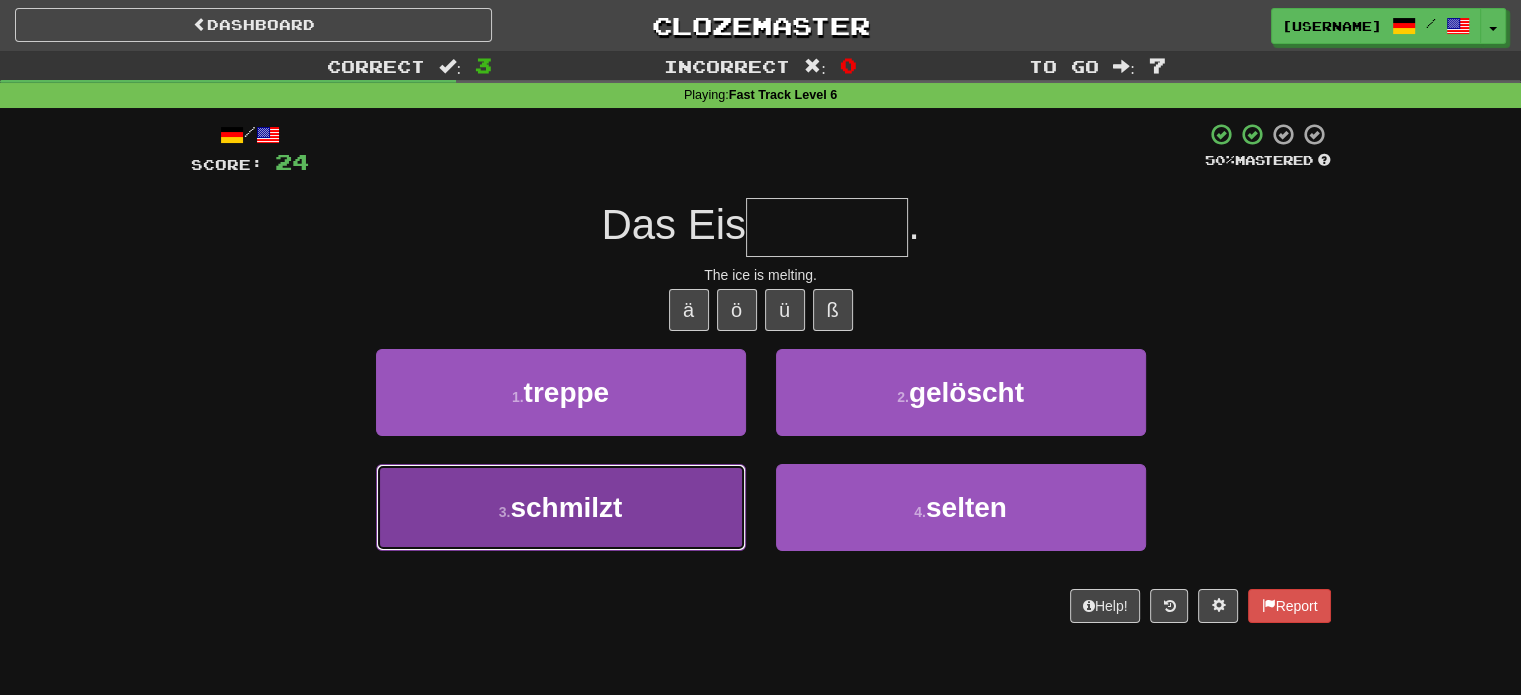 click on "3 .  schmilzt" at bounding box center [561, 507] 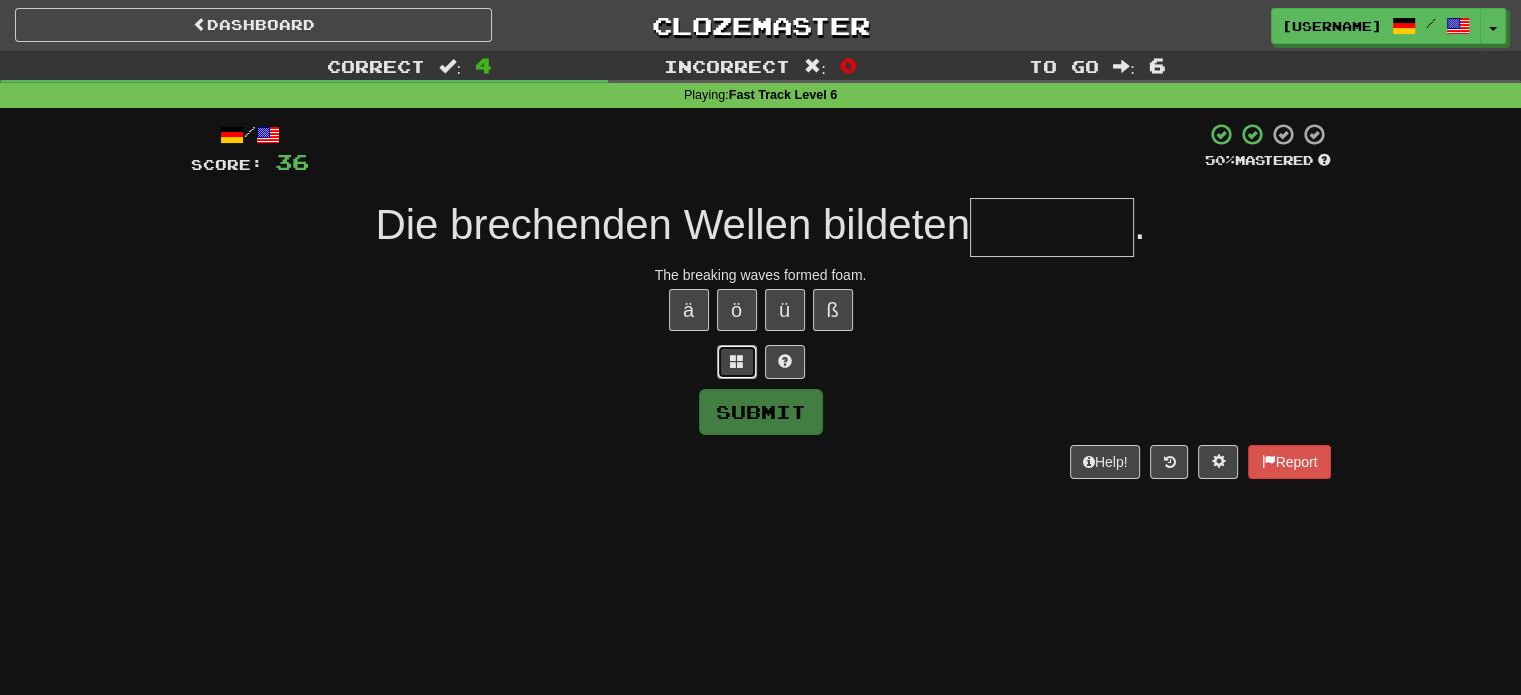 click at bounding box center [737, 361] 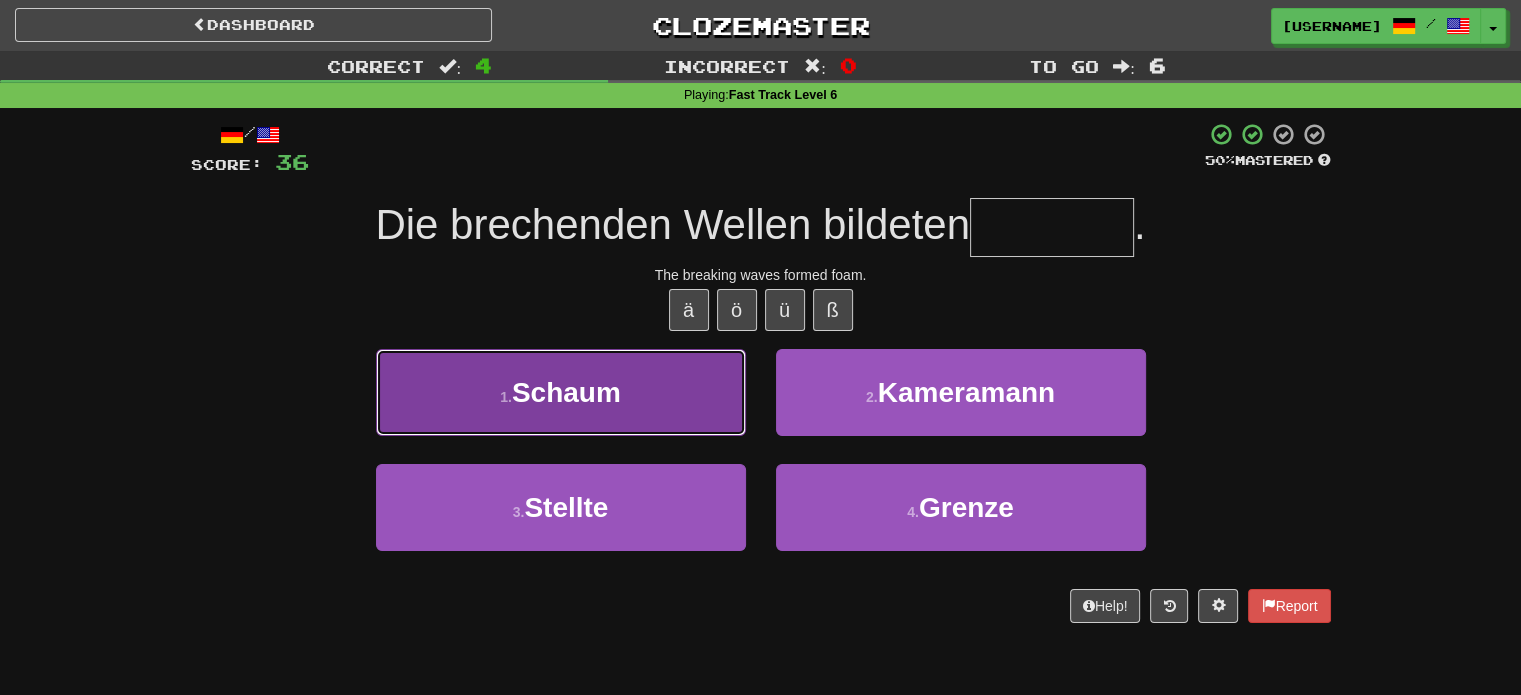 click on "1 .  Schaum" at bounding box center (561, 392) 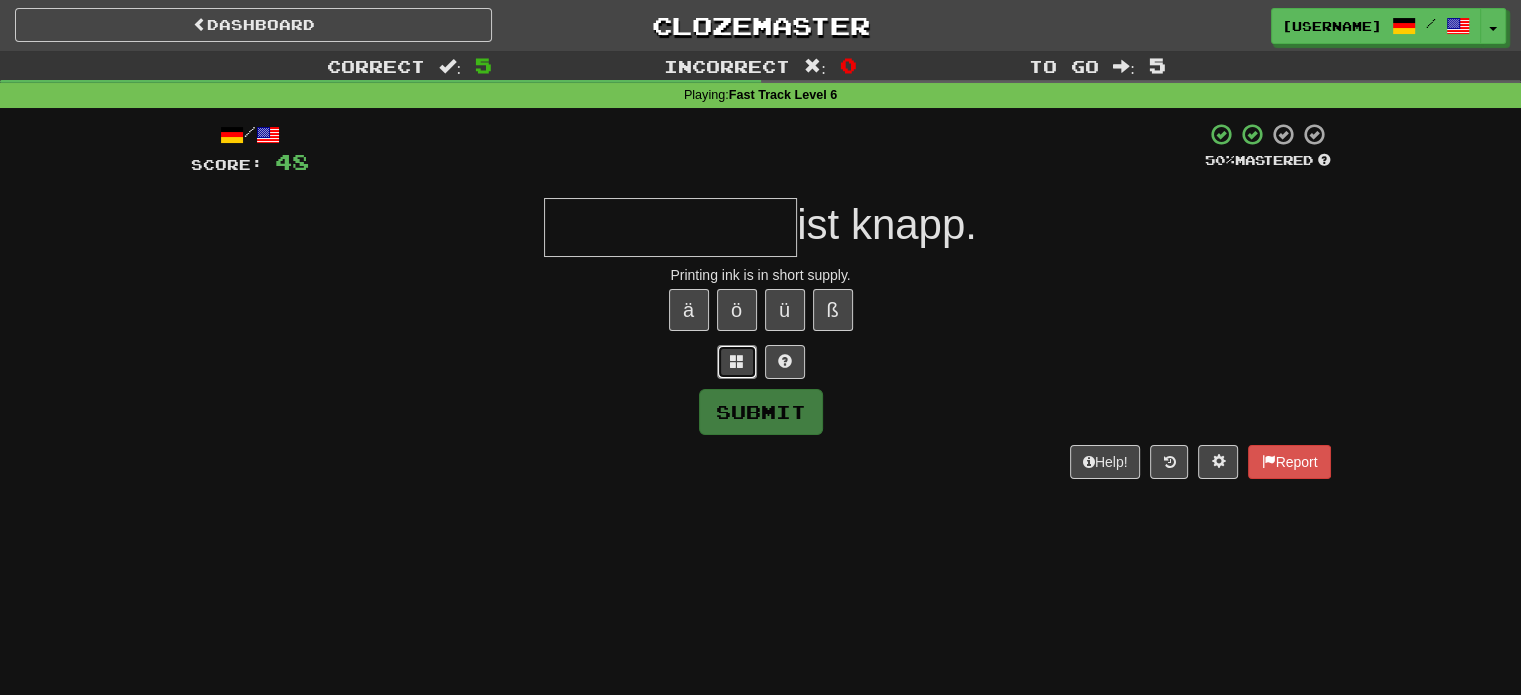 click at bounding box center [737, 362] 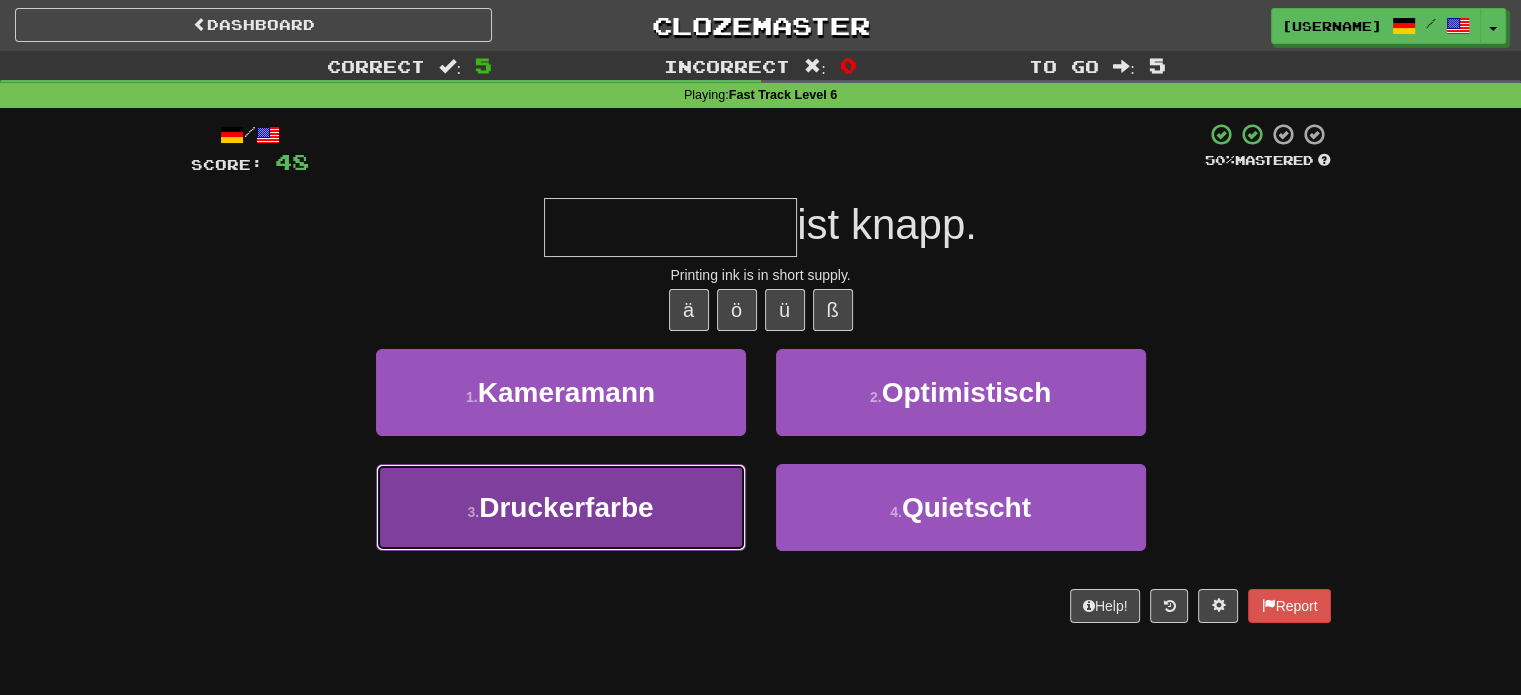 click on "3 .  Druckerfarbe" at bounding box center (561, 507) 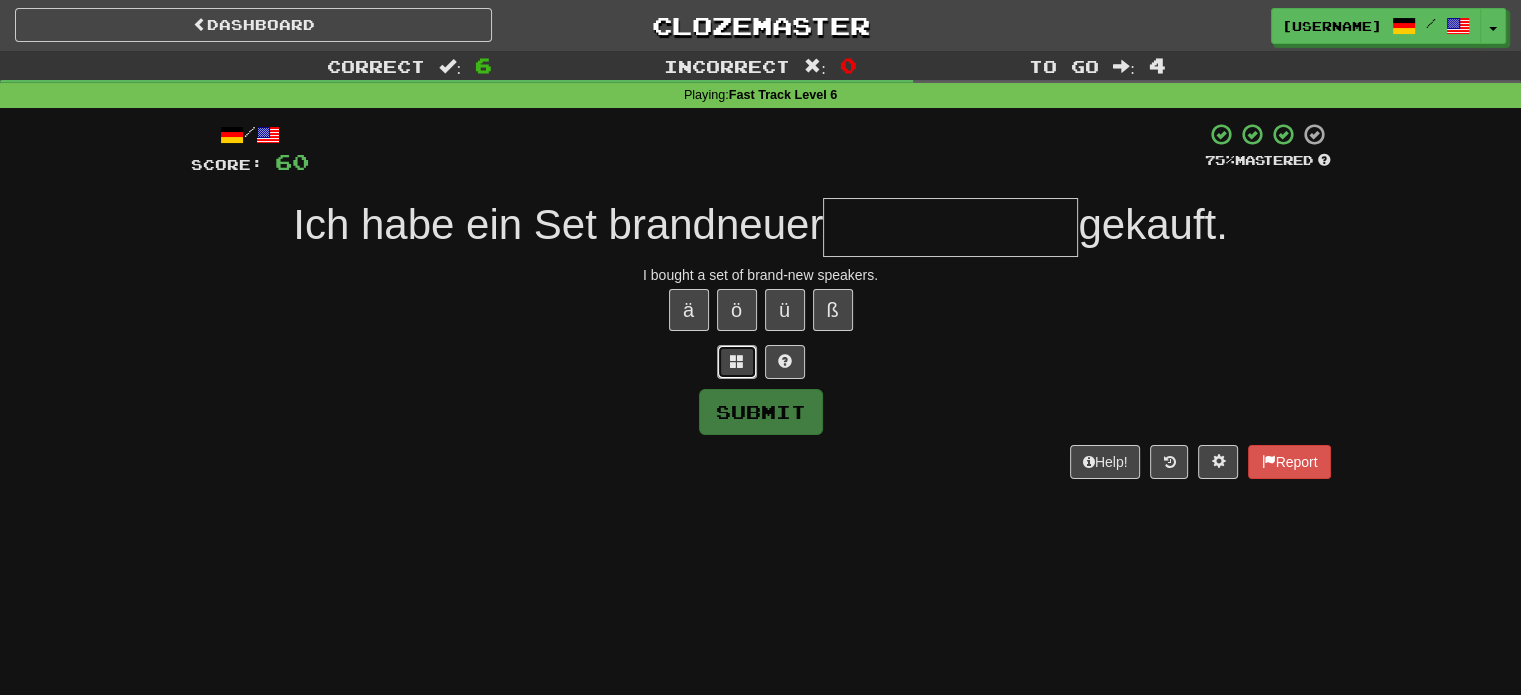 click at bounding box center (737, 362) 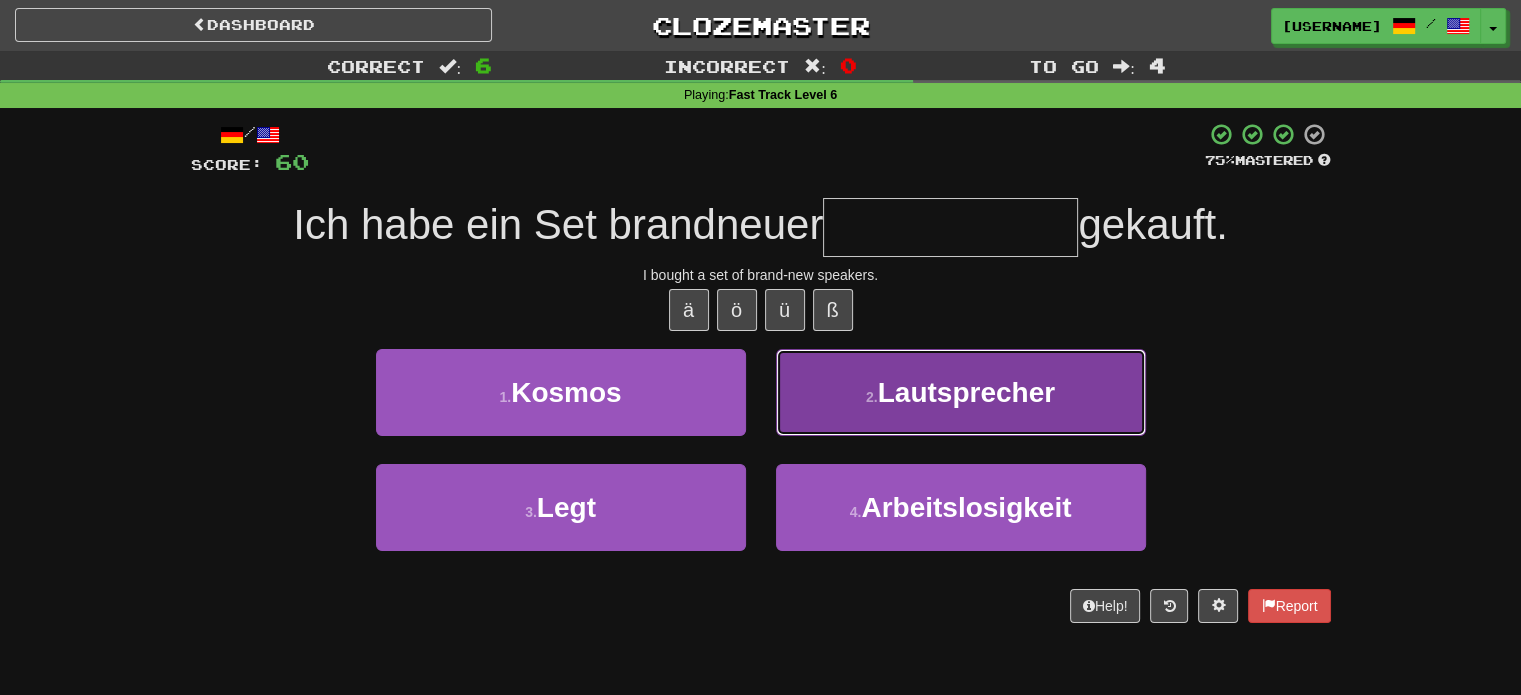 click on "Lautsprecher" at bounding box center (966, 392) 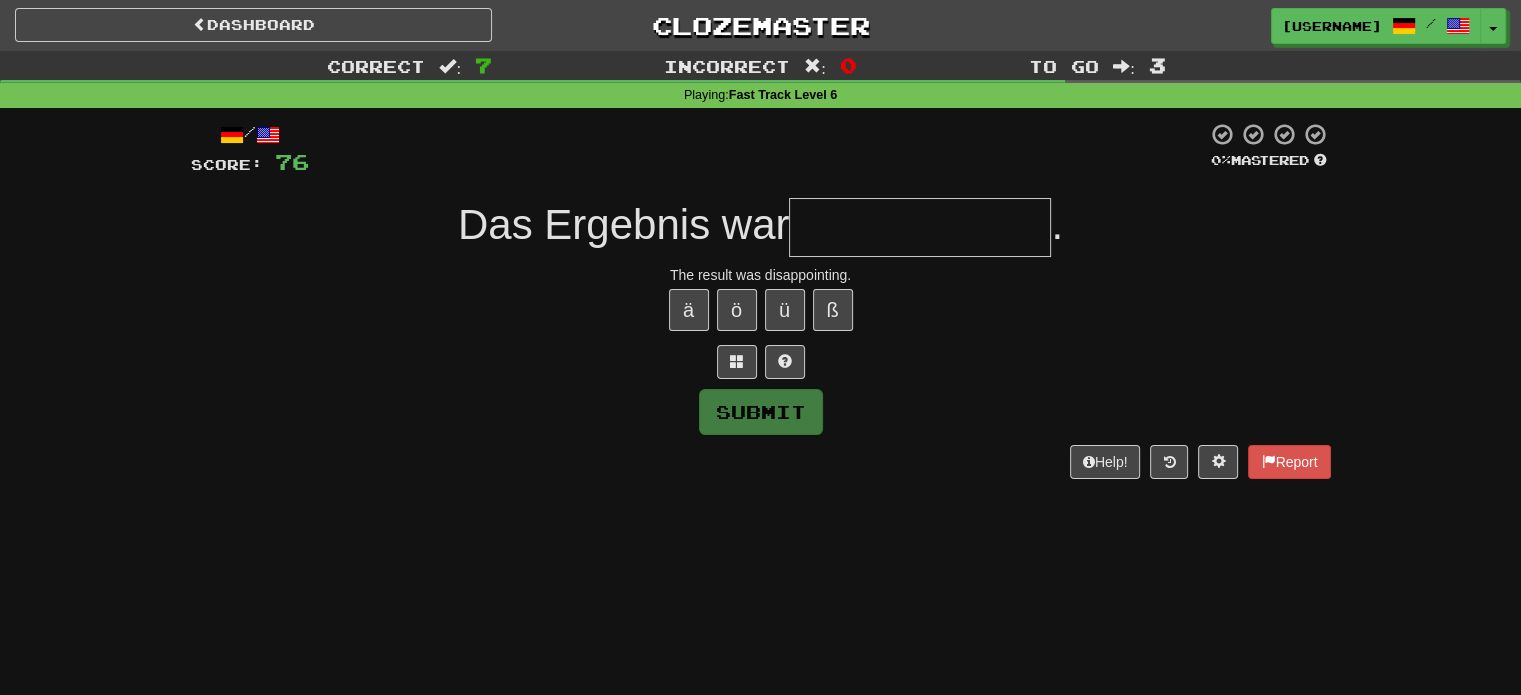 click on "/  Score:   76 0 %  Mastered Das Ergebnis war  . The result was disappointing. ä ö ü ß Submit  Help!  Report" at bounding box center (761, 300) 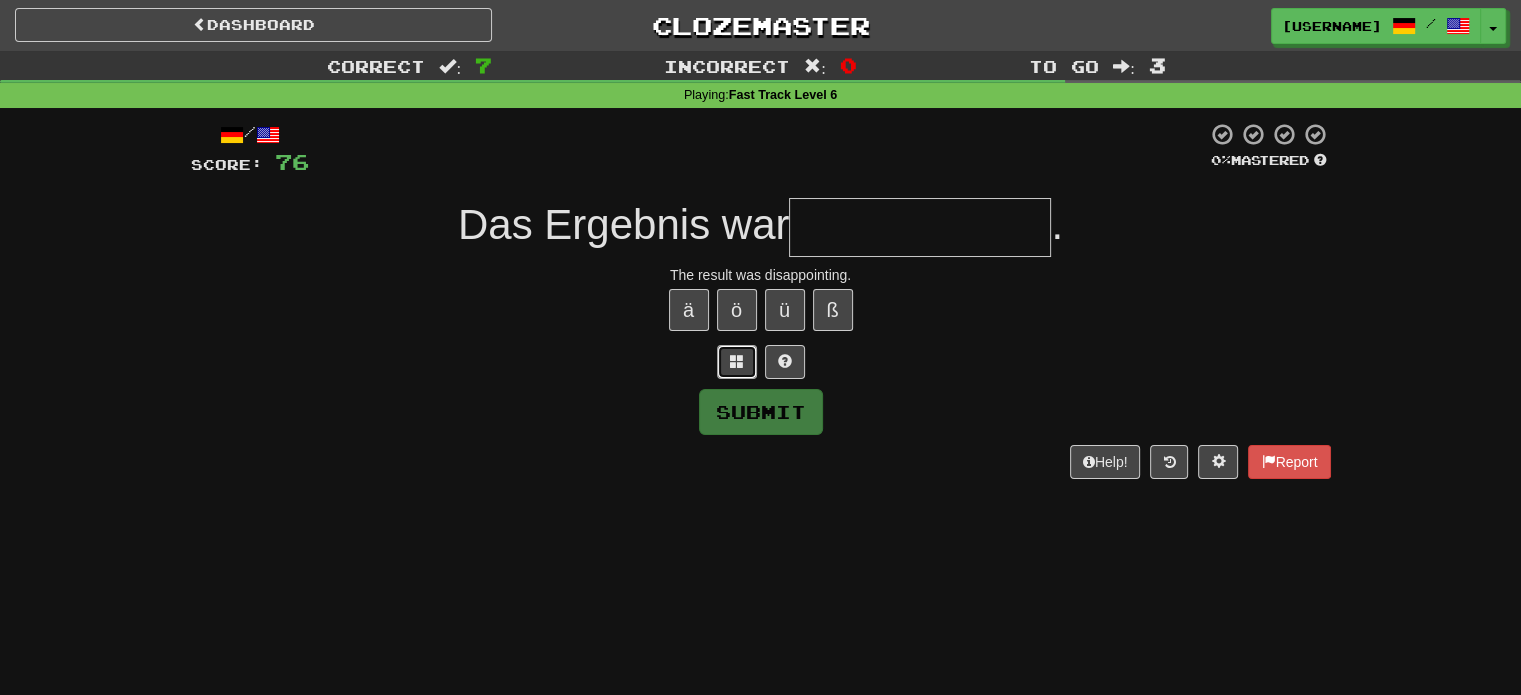 click at bounding box center (737, 362) 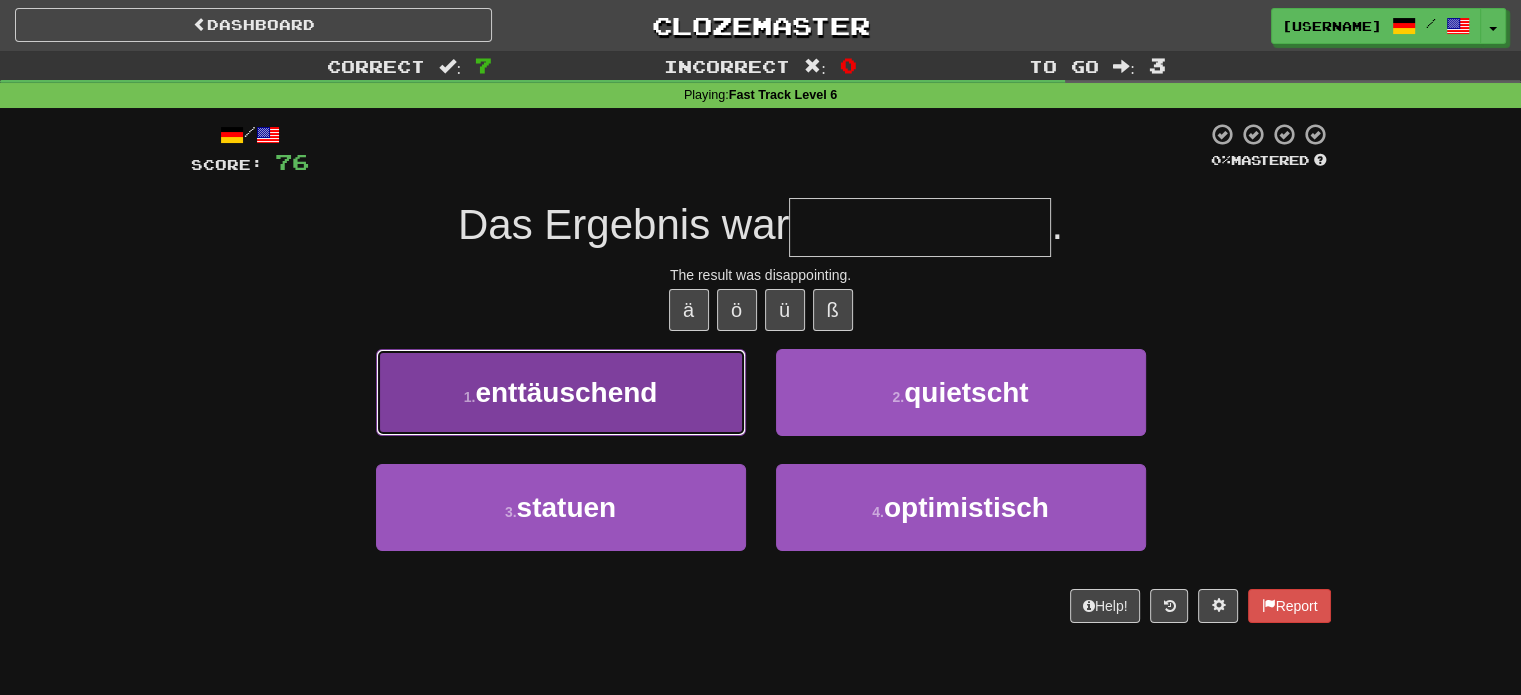 click on "1 .  enttäuschend" at bounding box center (561, 392) 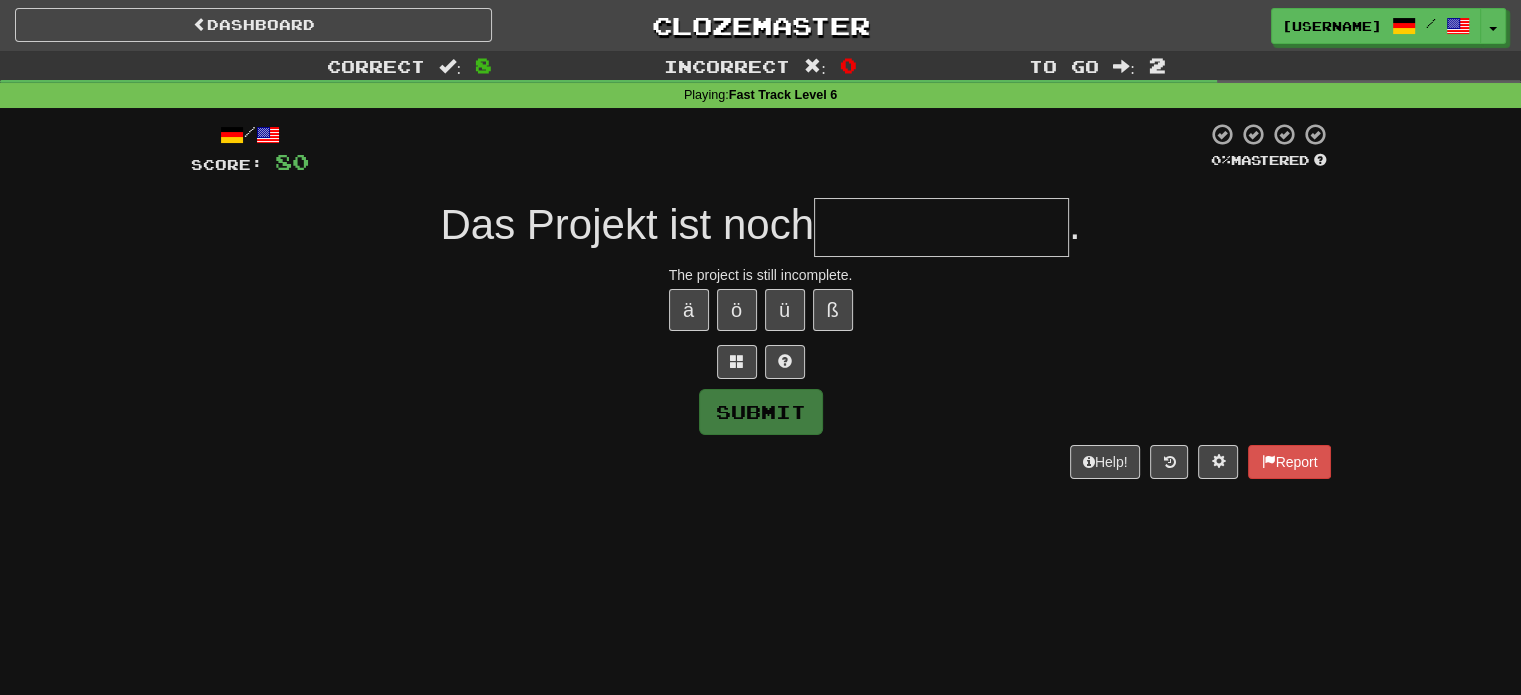 click at bounding box center (761, 362) 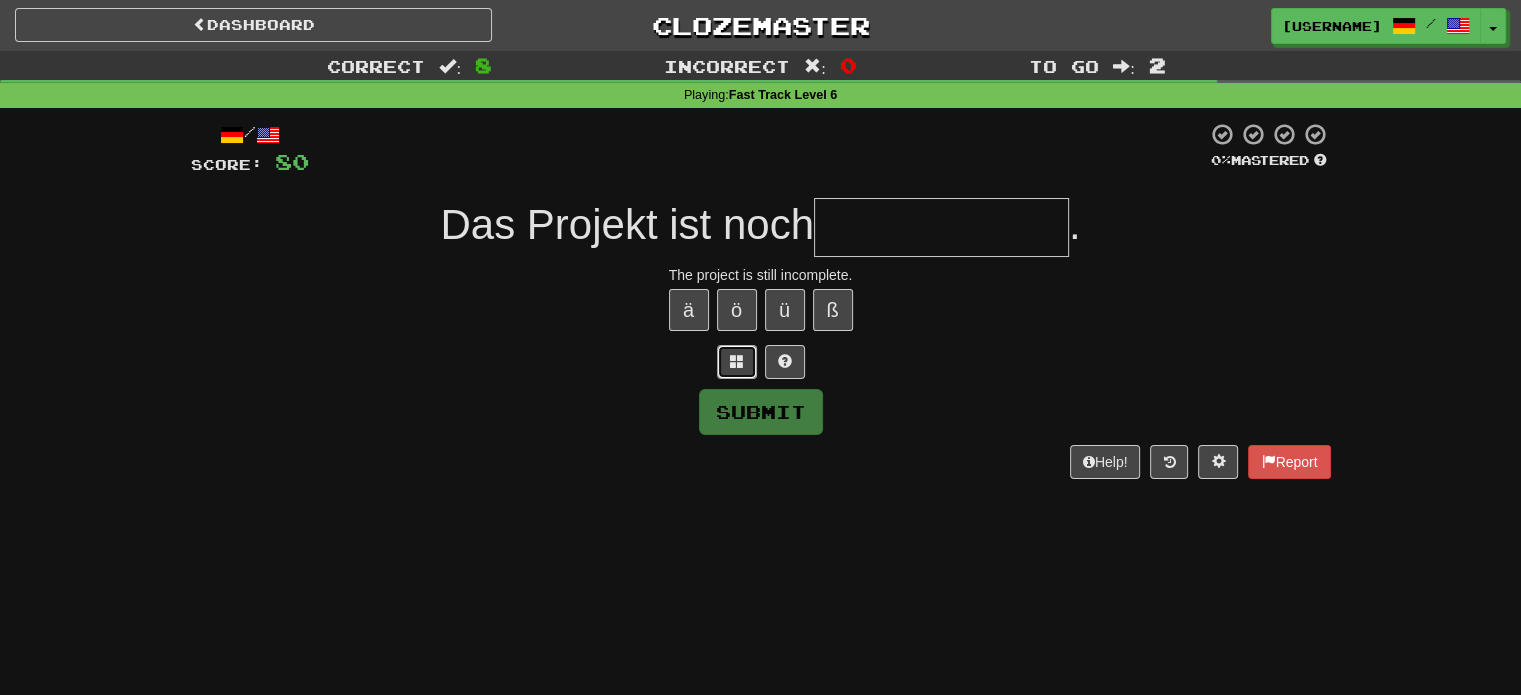 click at bounding box center [737, 361] 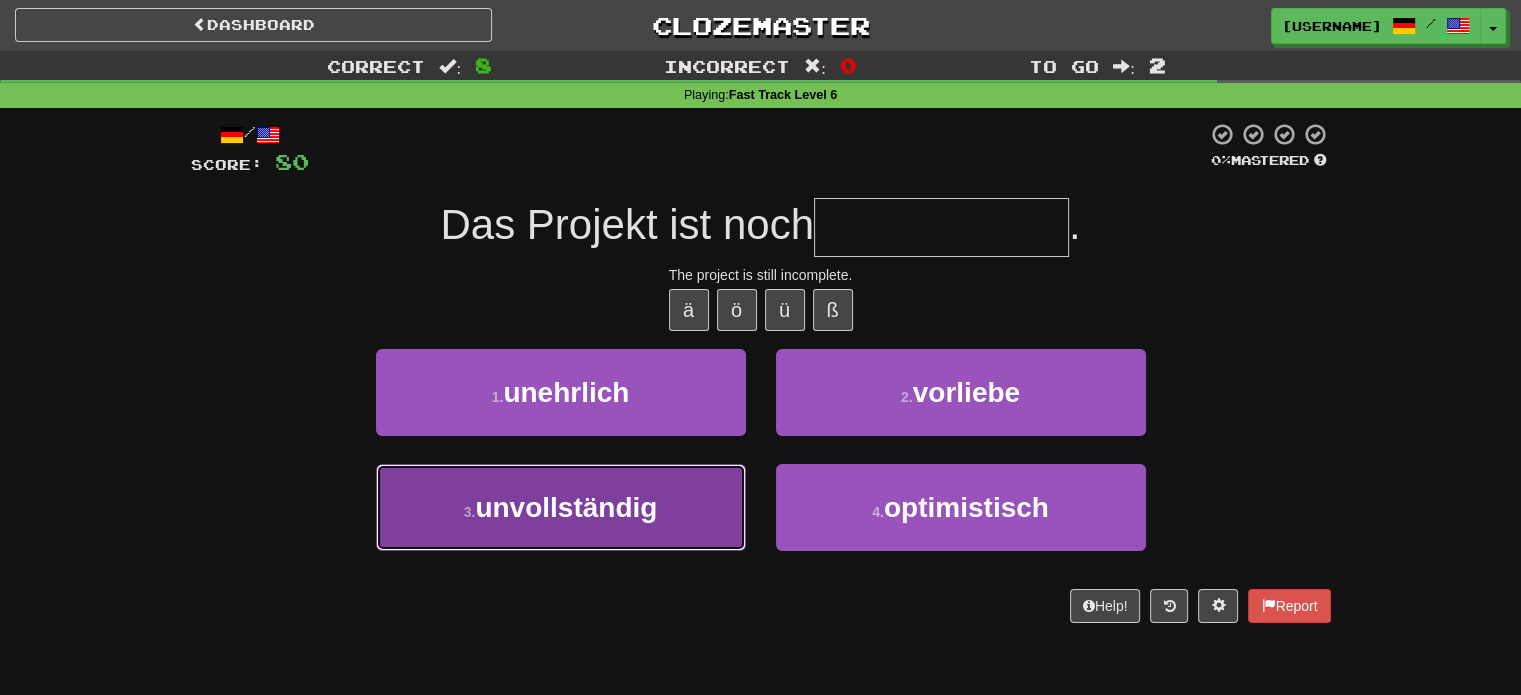 click on "3 .  unvollständig" at bounding box center (561, 507) 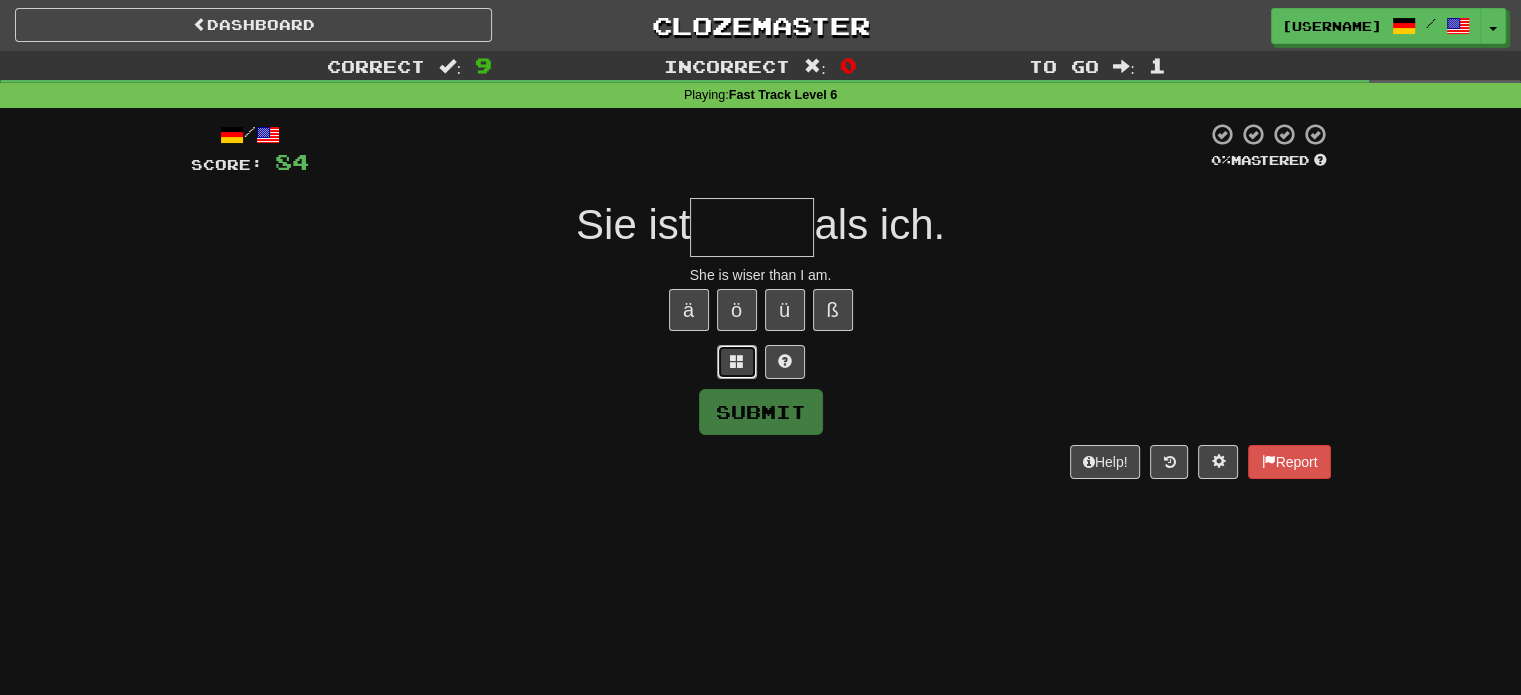 click at bounding box center [737, 361] 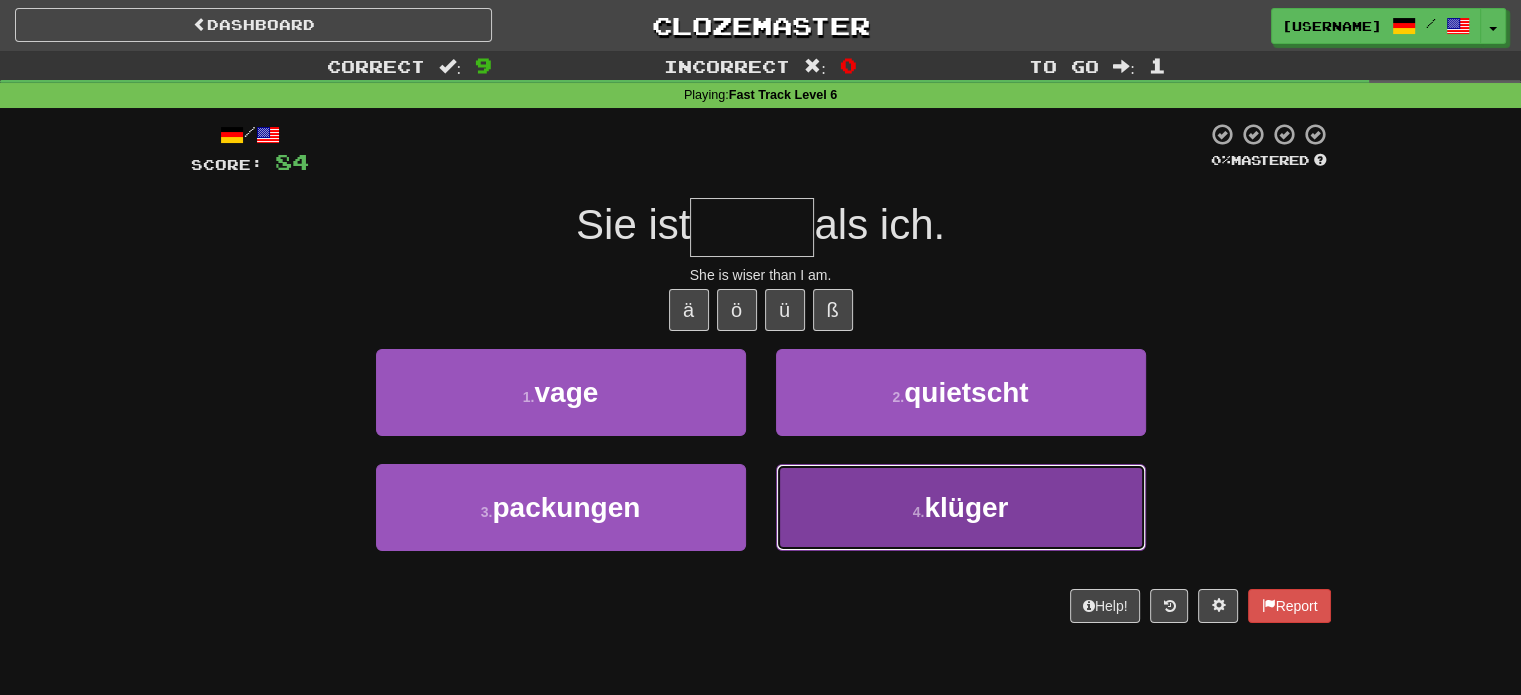 click on "4 .  klüger" at bounding box center (961, 507) 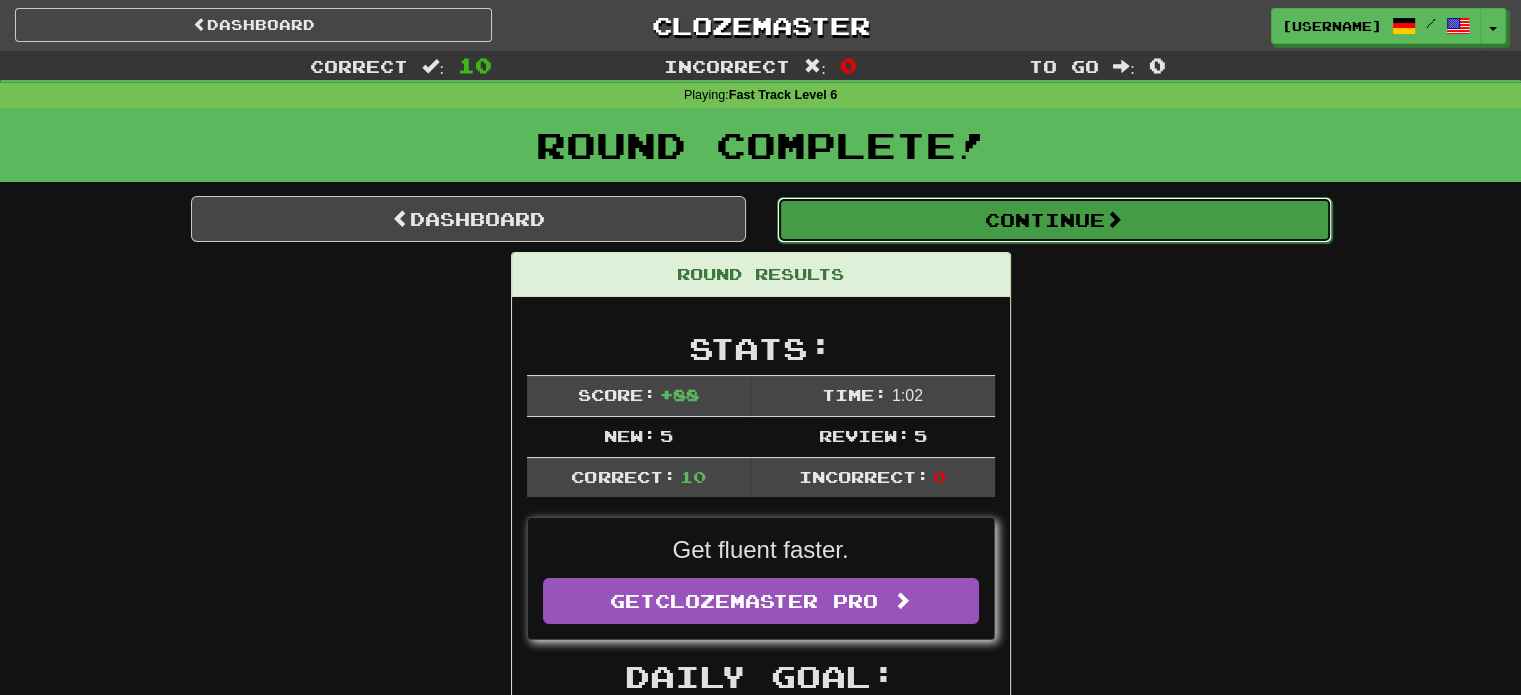click on "Continue" at bounding box center (1054, 220) 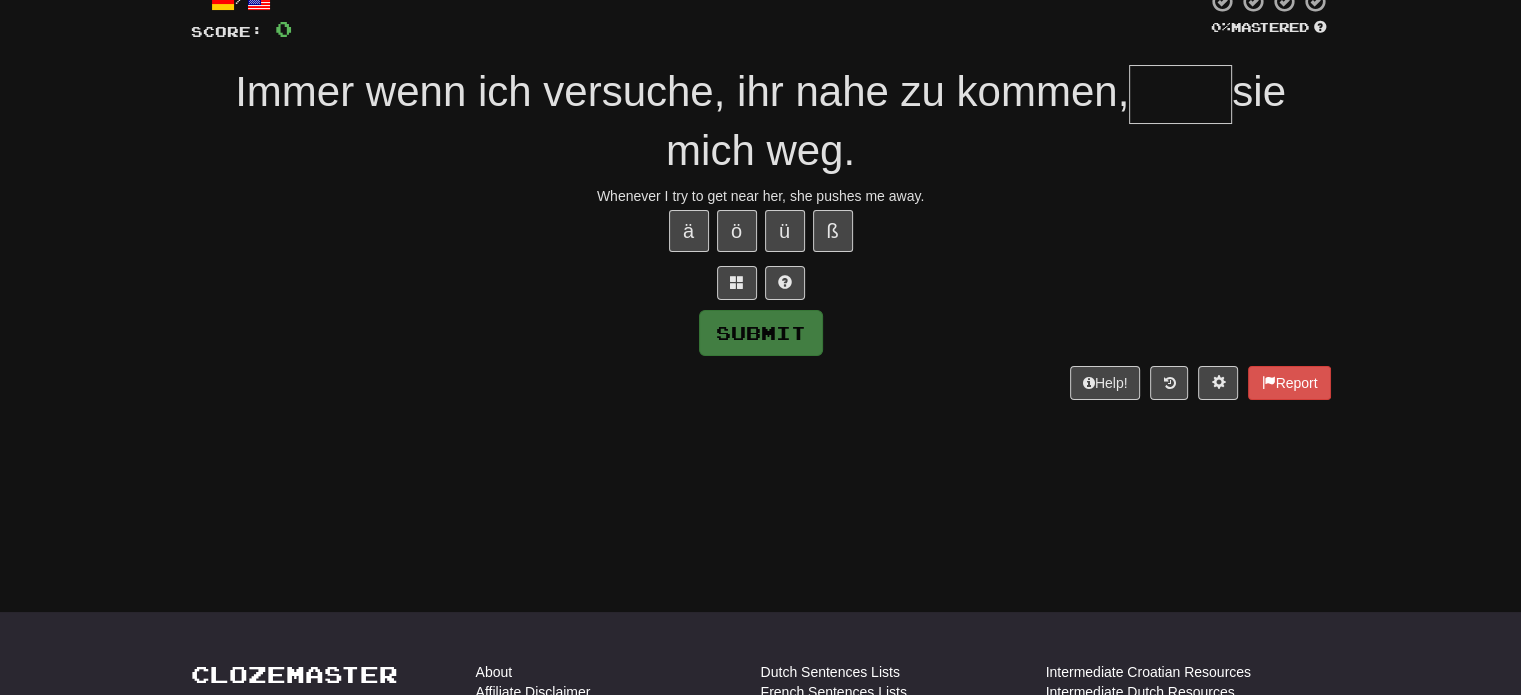scroll, scrollTop: 132, scrollLeft: 0, axis: vertical 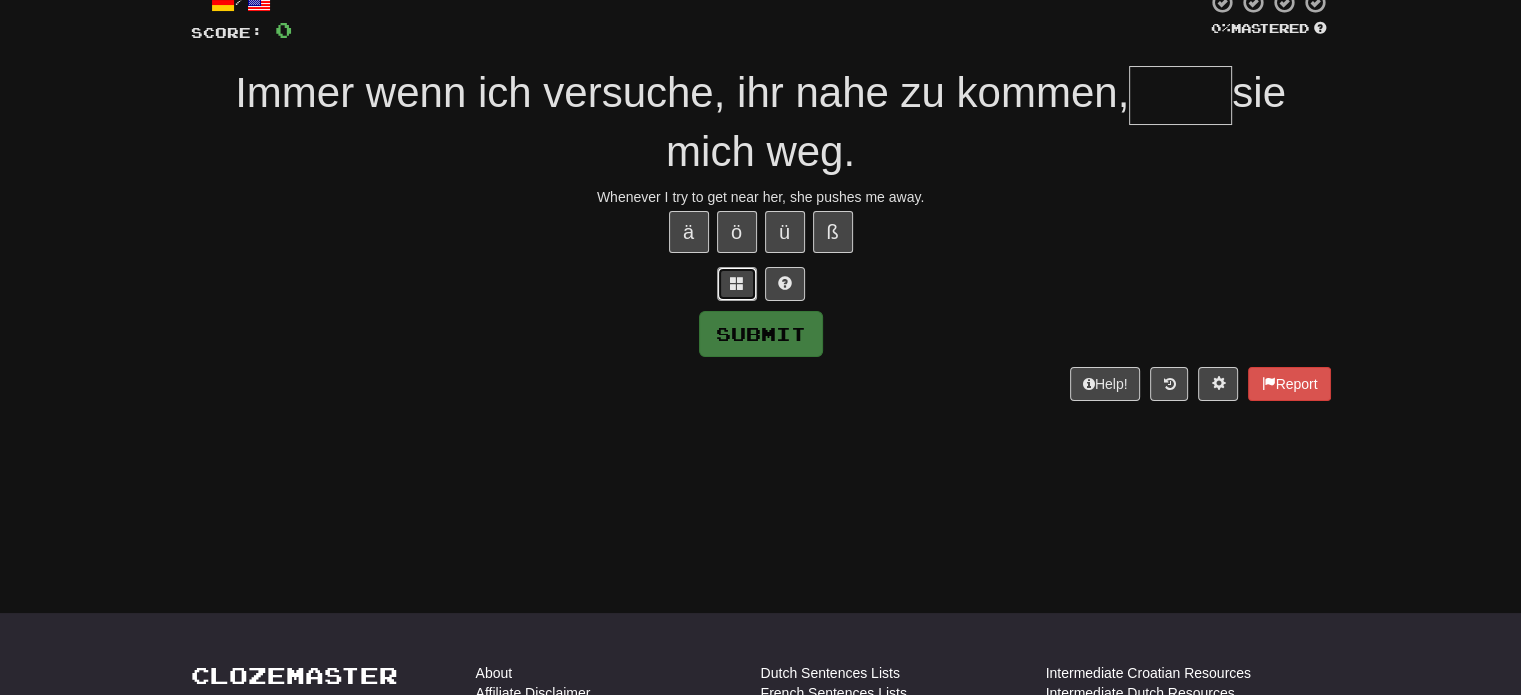 click at bounding box center [737, 284] 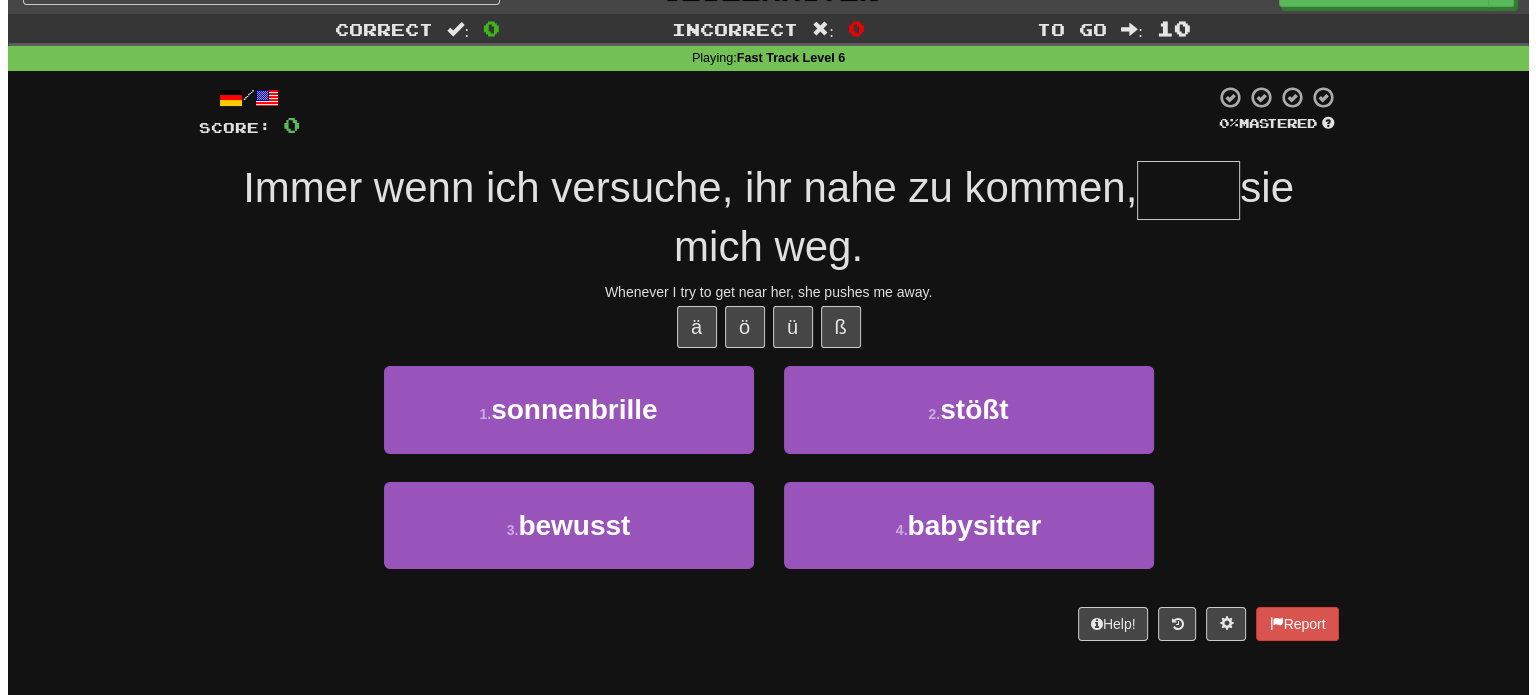 scroll, scrollTop: 22, scrollLeft: 0, axis: vertical 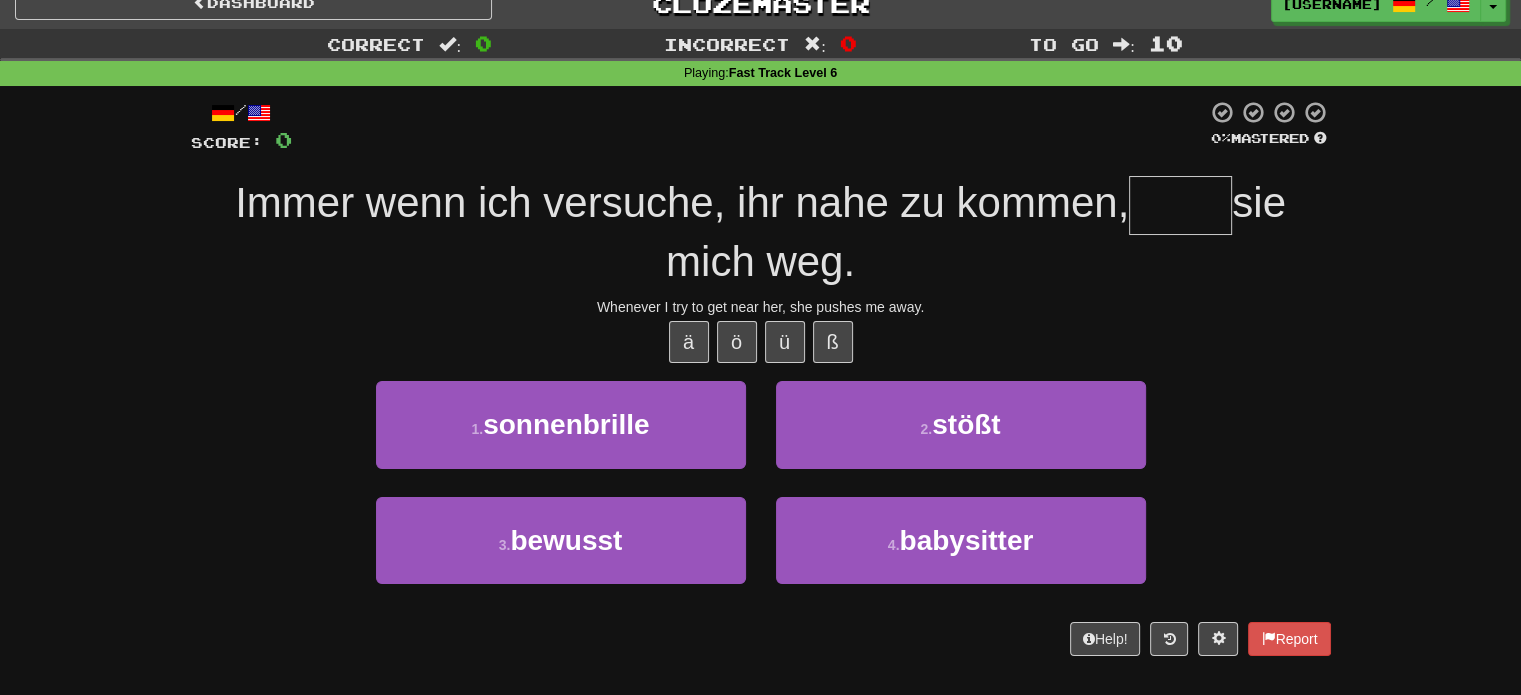 click on "Whenever I try to get near her, she pushes me away." at bounding box center [761, 307] 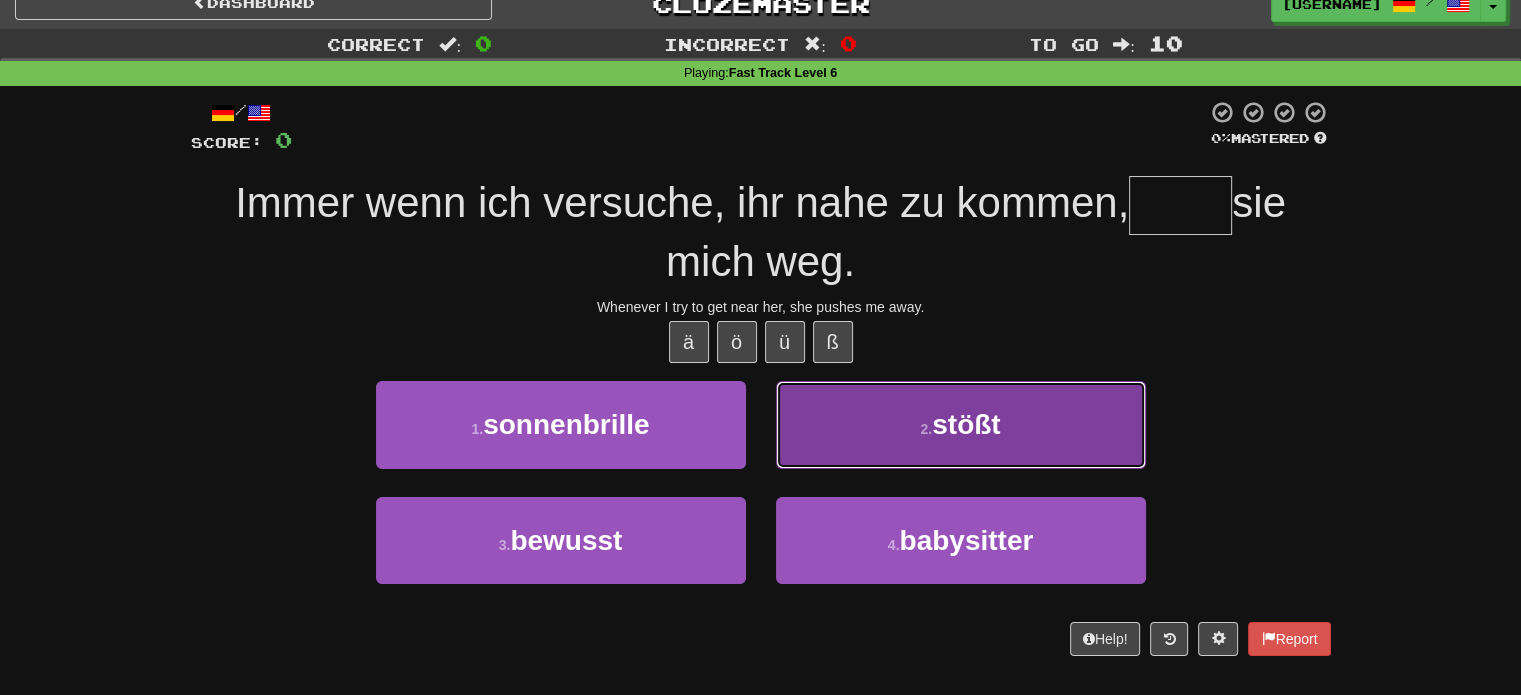 click on "2 .  stößt" at bounding box center (961, 424) 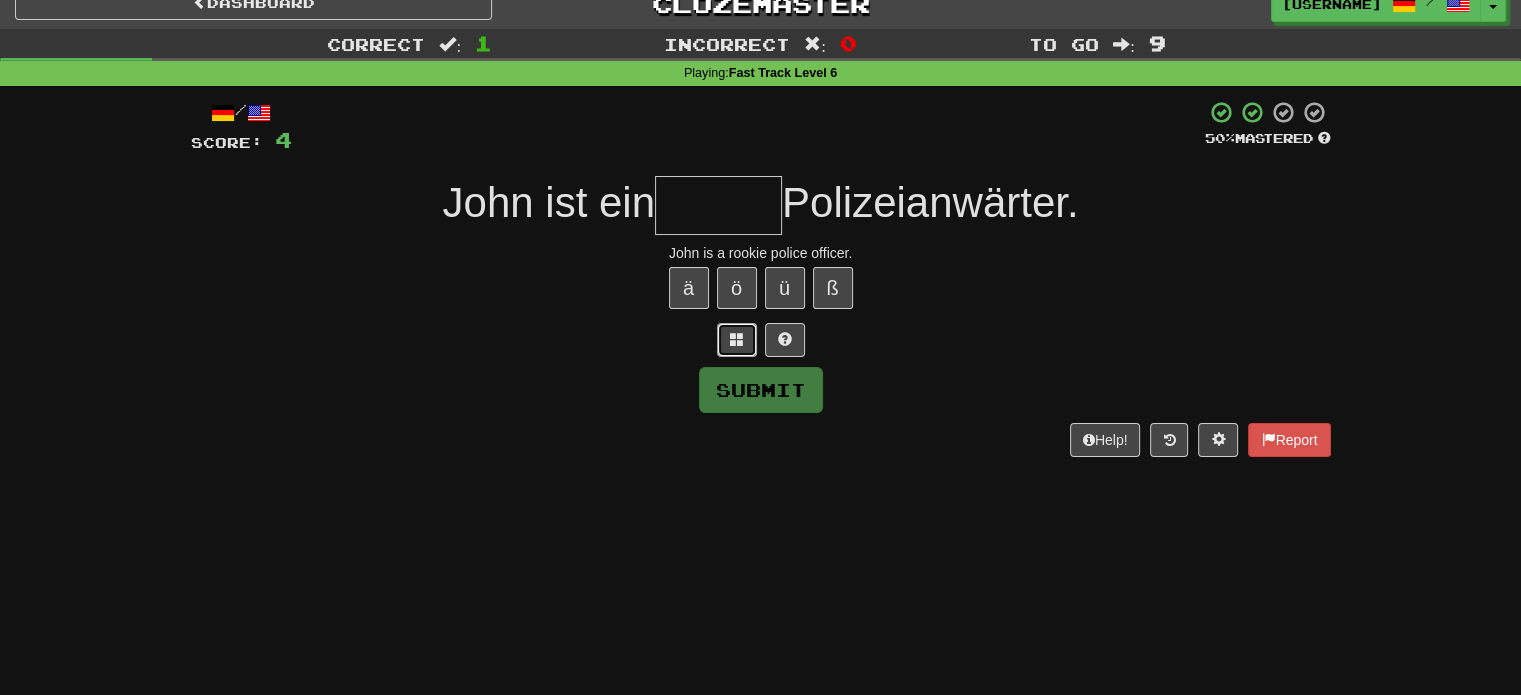 click at bounding box center [737, 339] 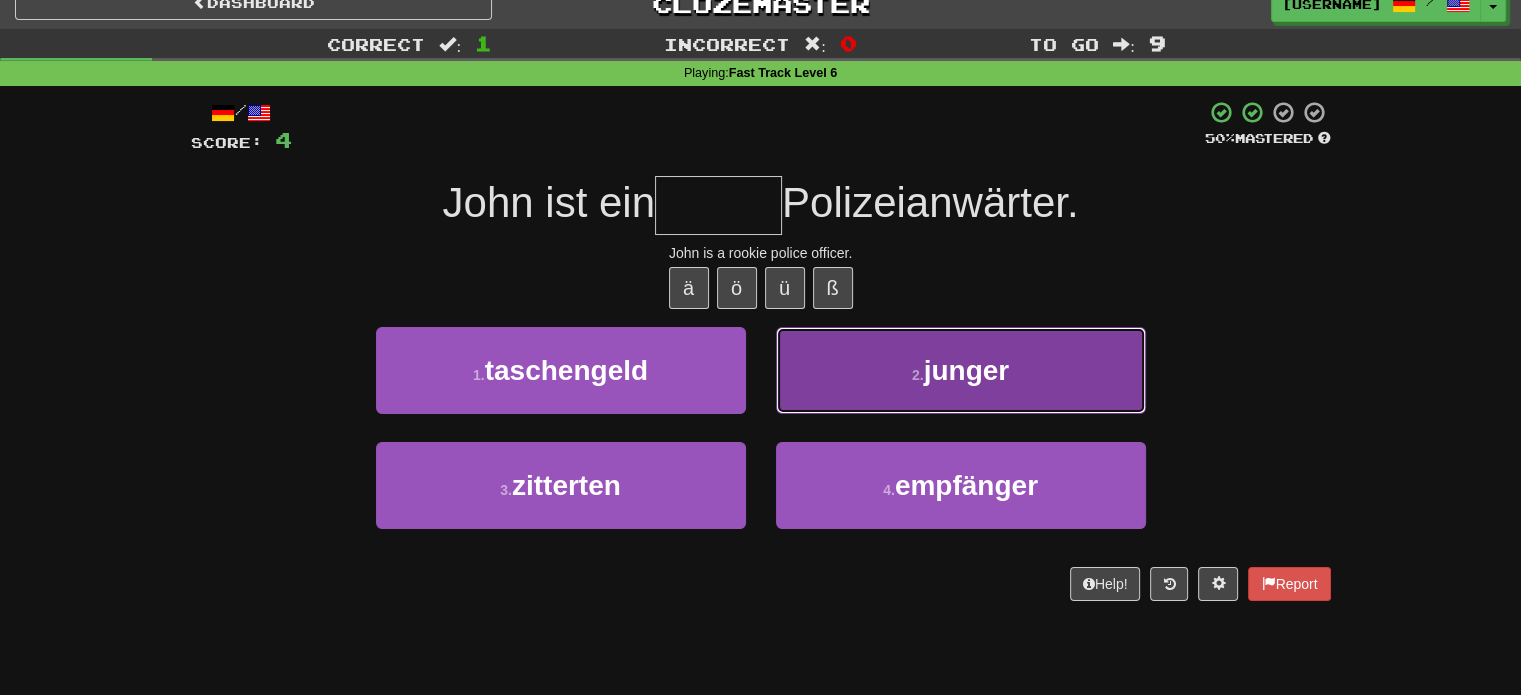 click on "2 .  junger" at bounding box center [961, 370] 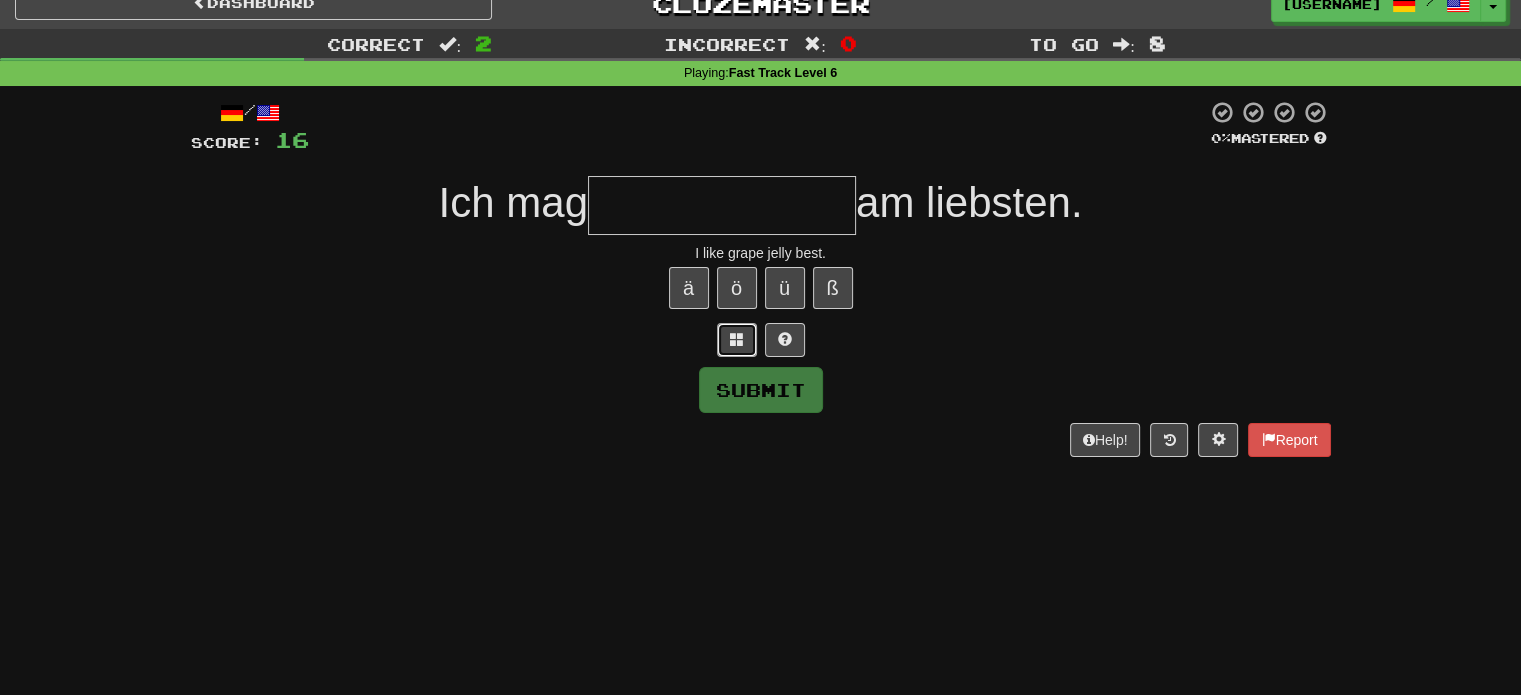 click at bounding box center [737, 340] 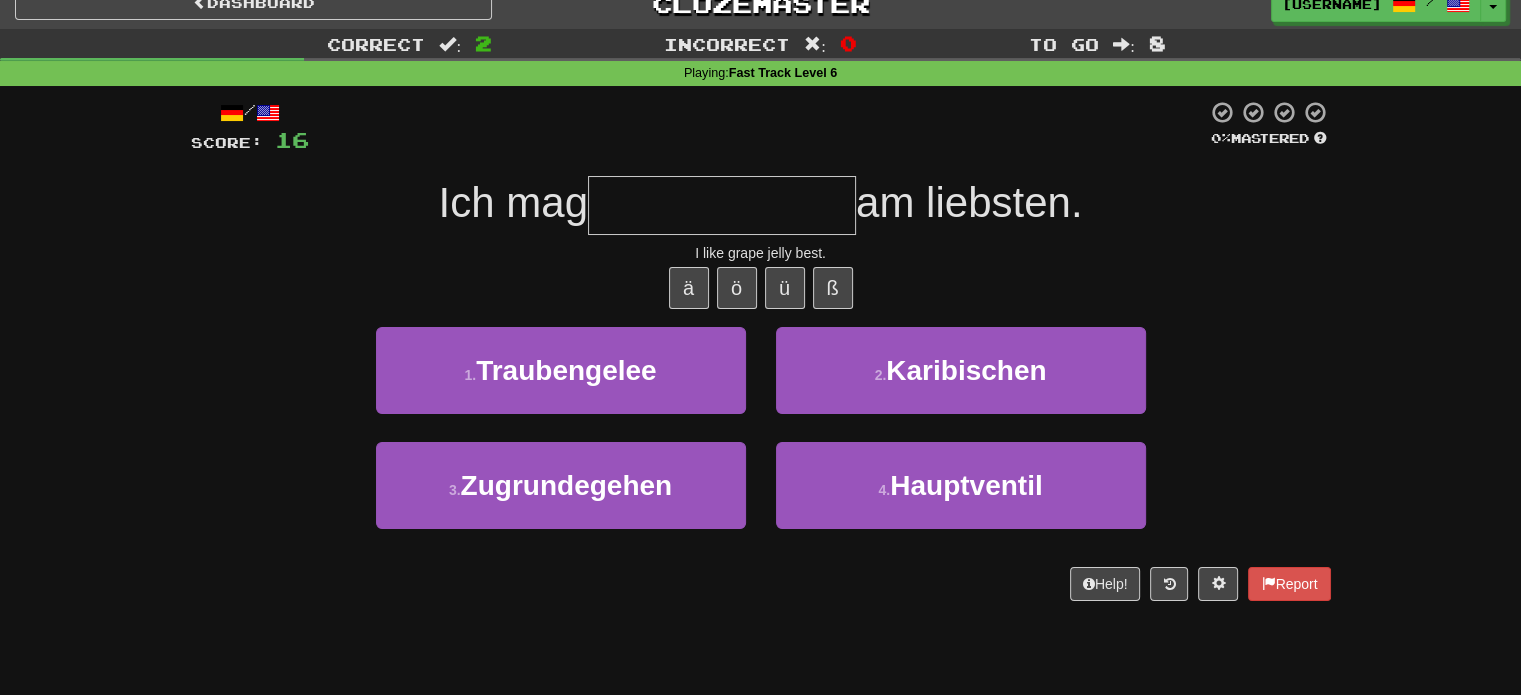 click on "1 .  Traubengelee" at bounding box center (561, 384) 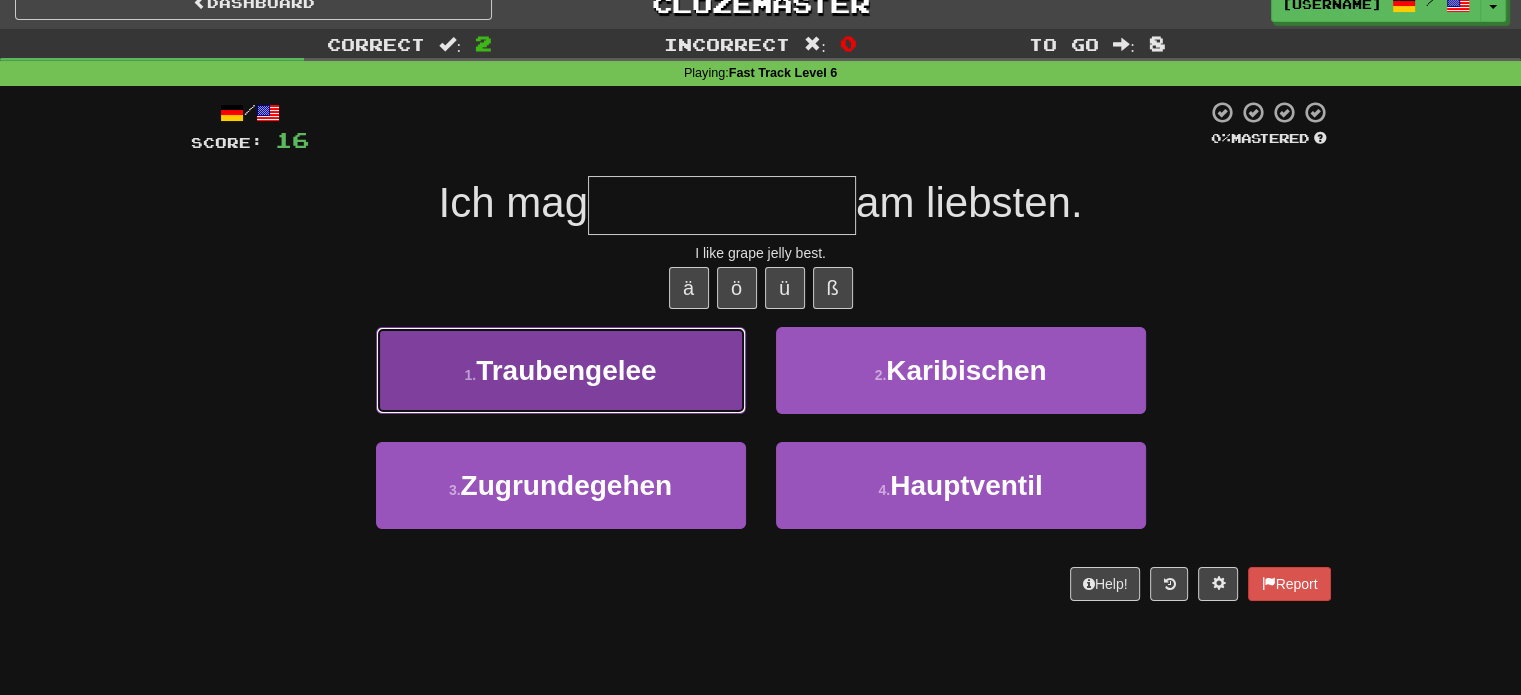 click on "1 .  Traubengelee" at bounding box center (561, 370) 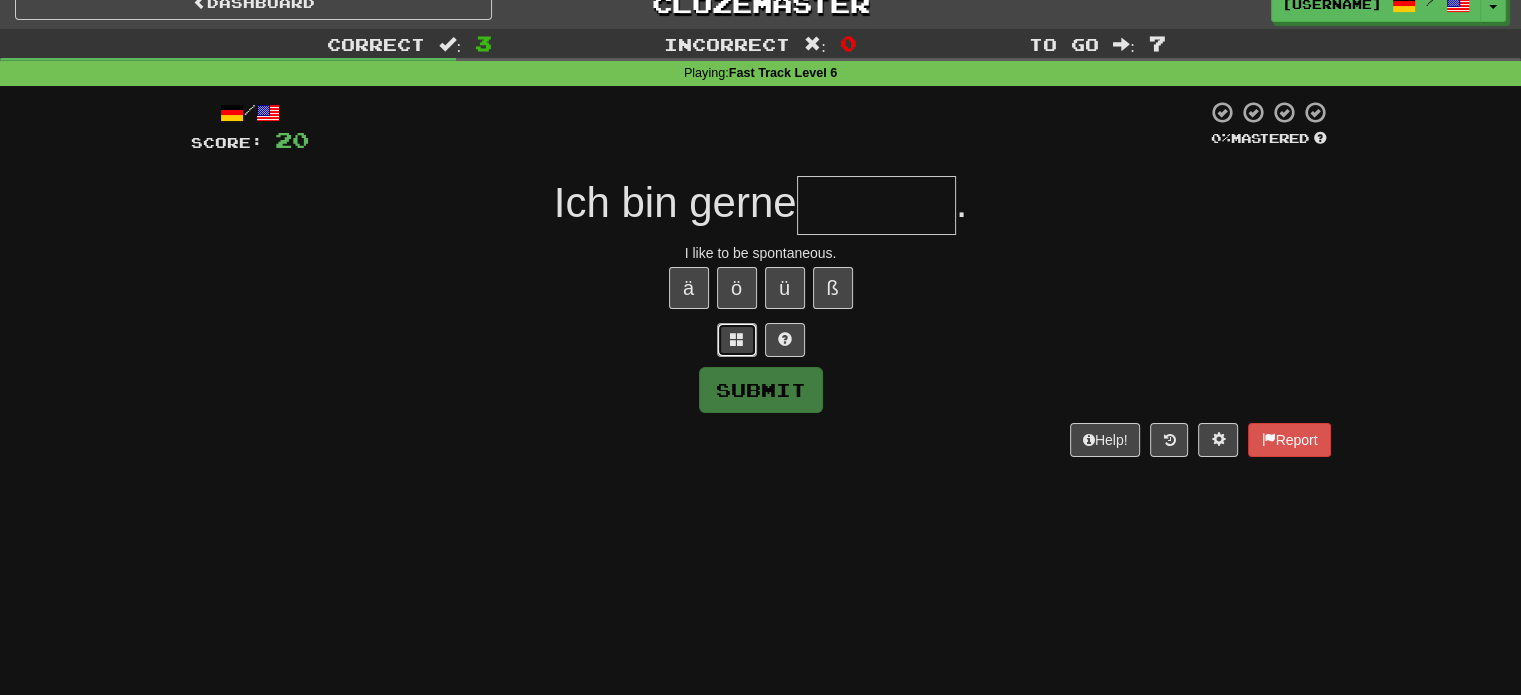 click at bounding box center (737, 340) 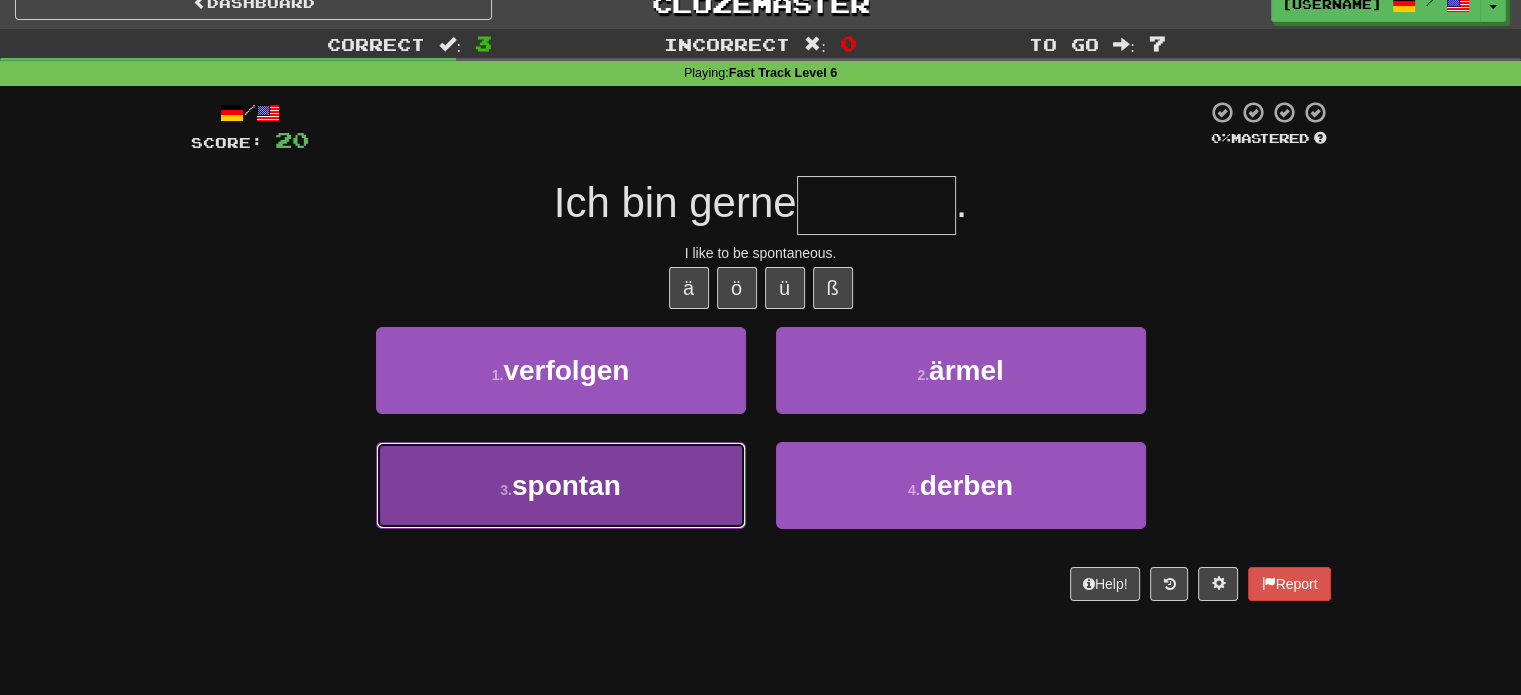 click on "3 .  spontan" at bounding box center (561, 485) 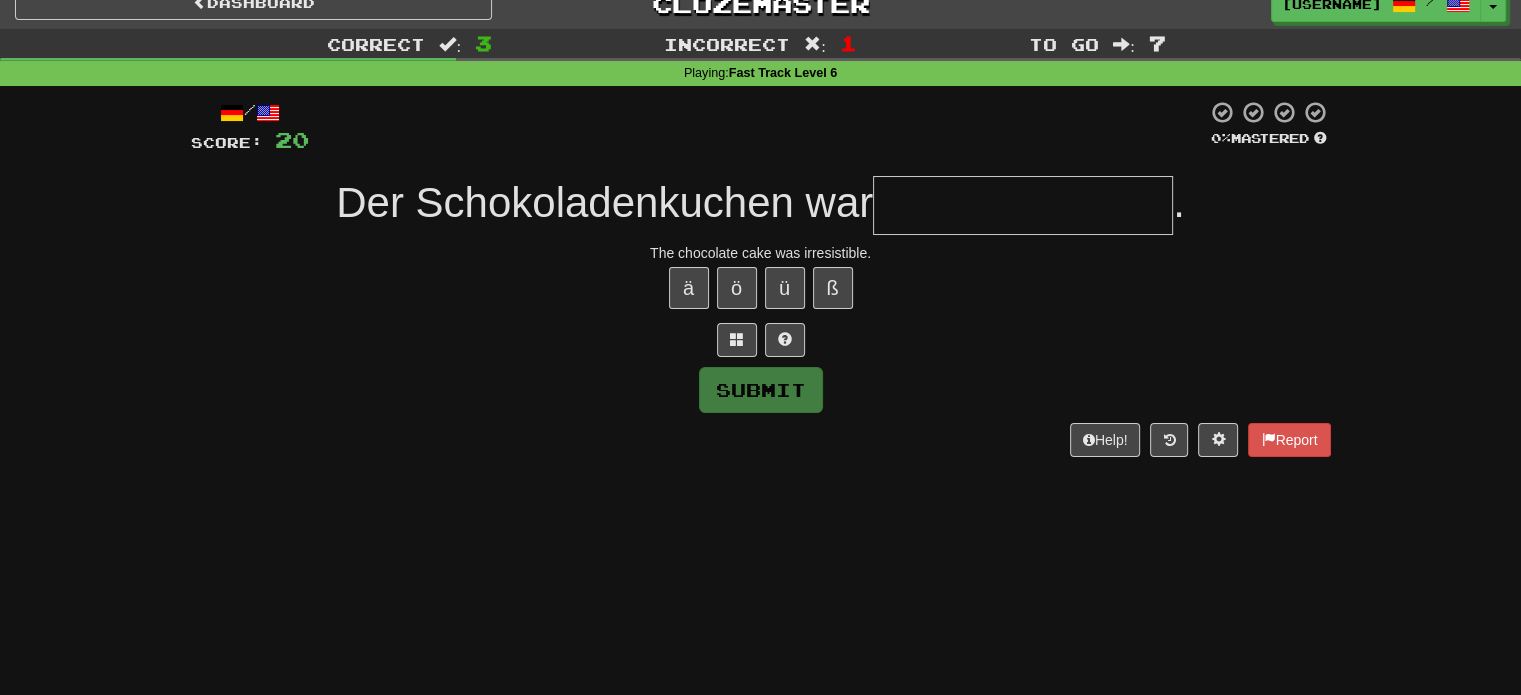 click on "/  Score:   20 0 %  Mastered Der Schokoladenkuchen war  . The chocolate cake was irresistible. ä ö ü ß Submit  Help!  Report" at bounding box center [761, 278] 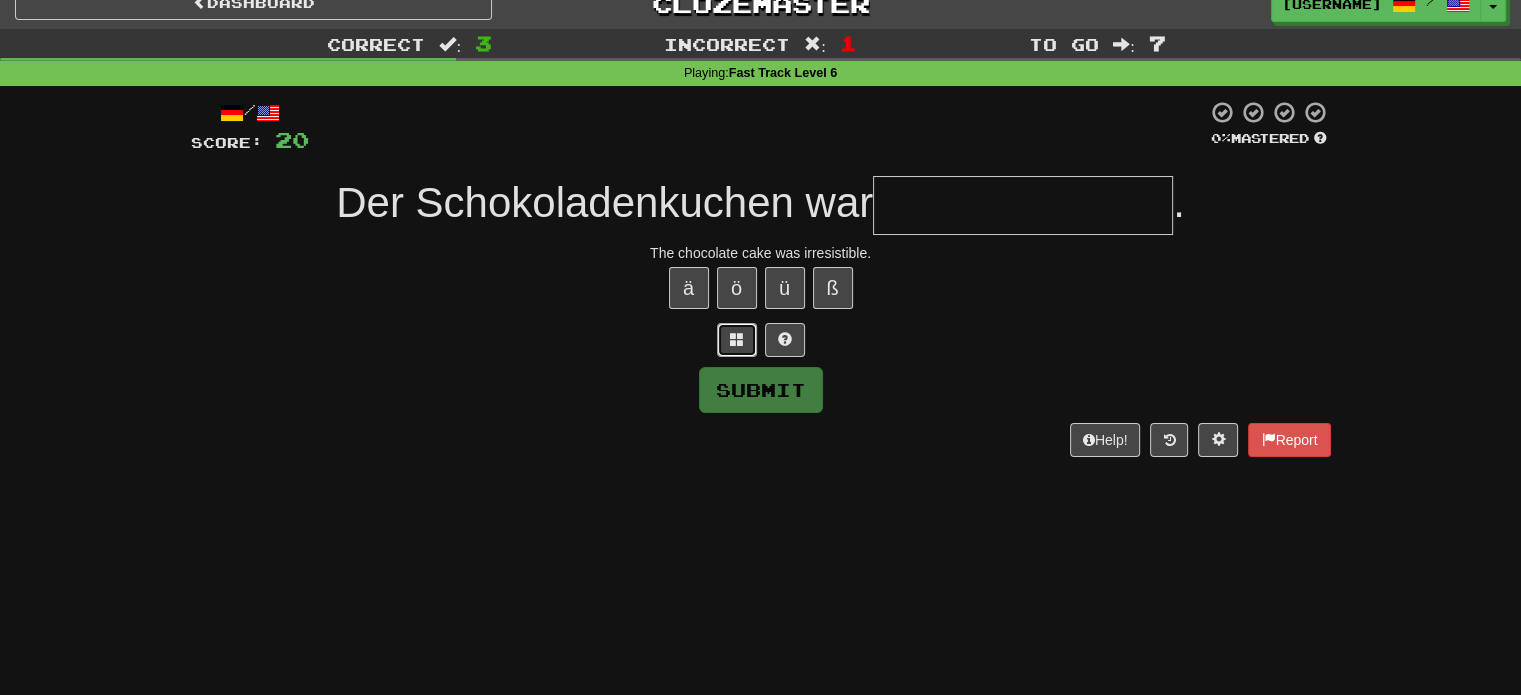 click at bounding box center [737, 339] 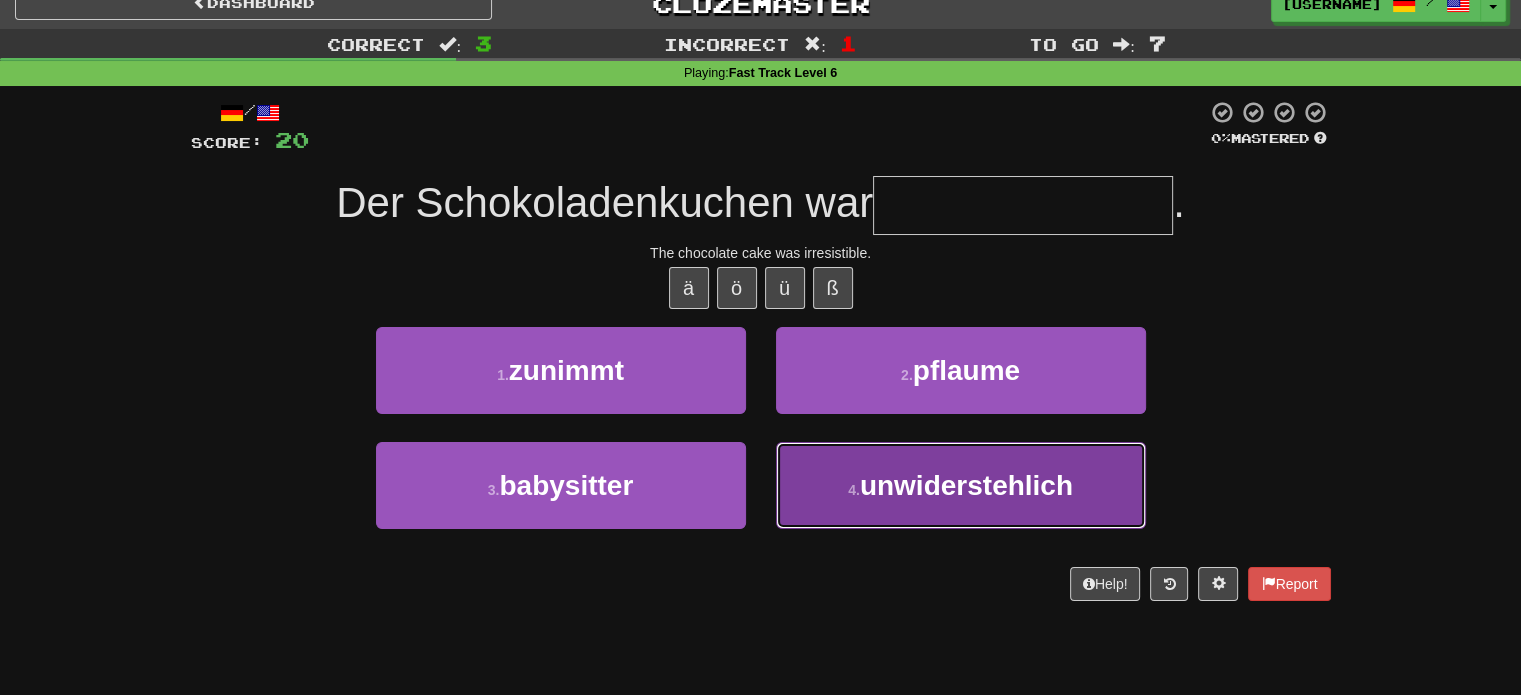 click on "unwiderstehlich" at bounding box center [966, 485] 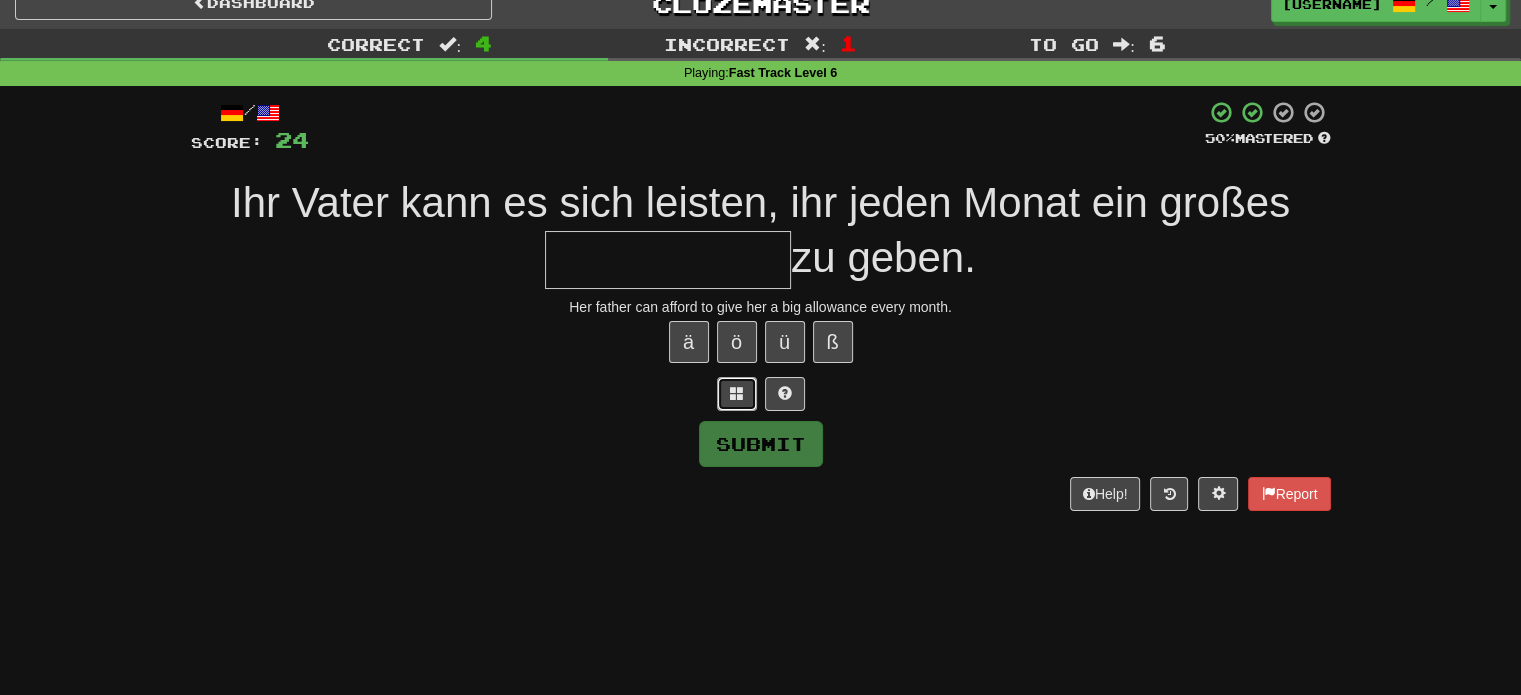 click at bounding box center (737, 394) 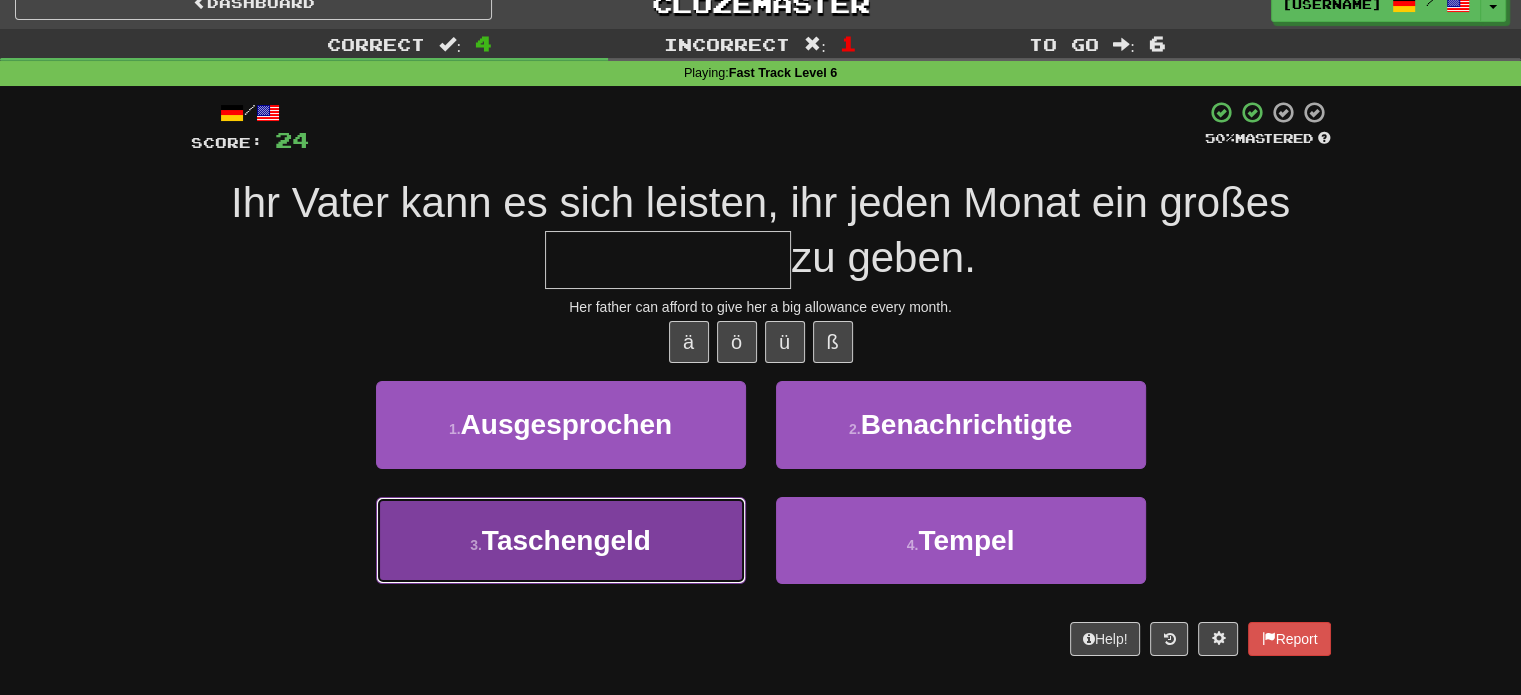 click on "3 .  Taschengeld" at bounding box center (561, 540) 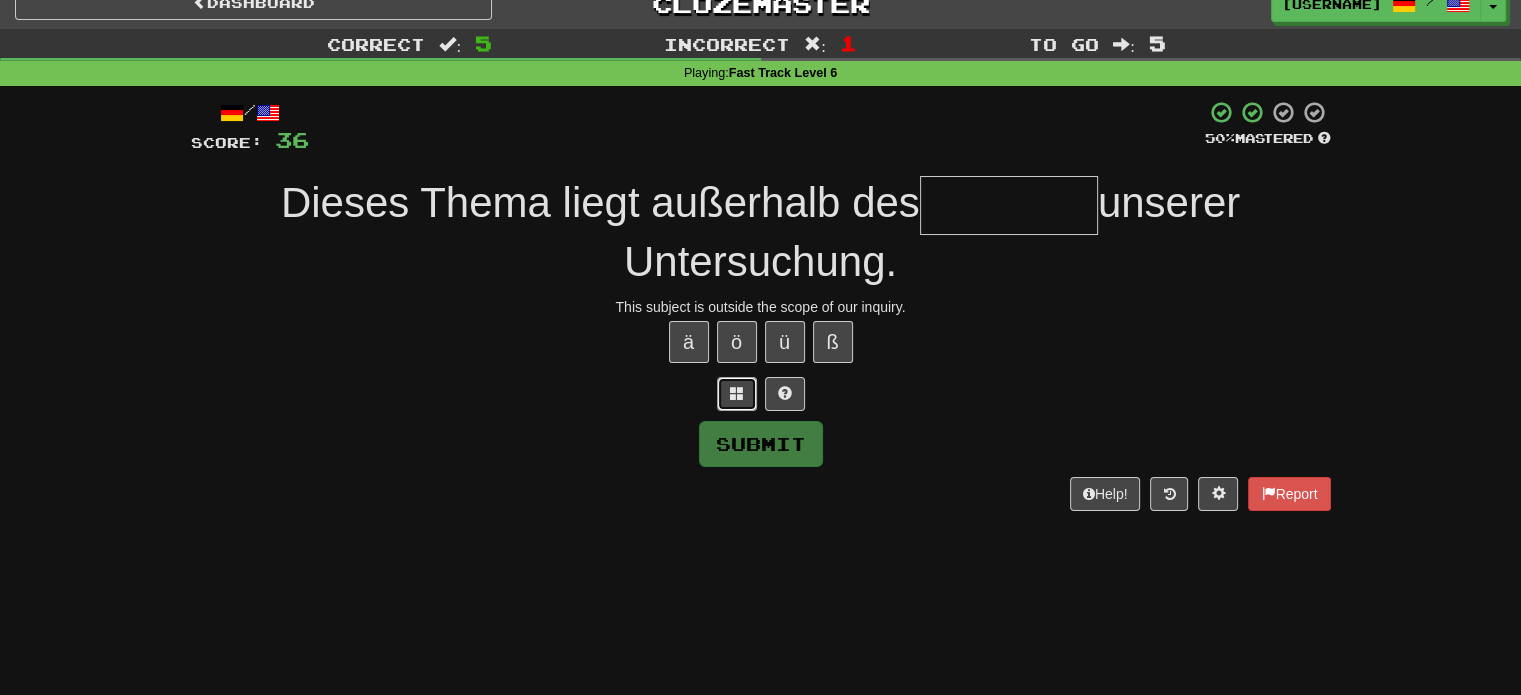 click at bounding box center (737, 393) 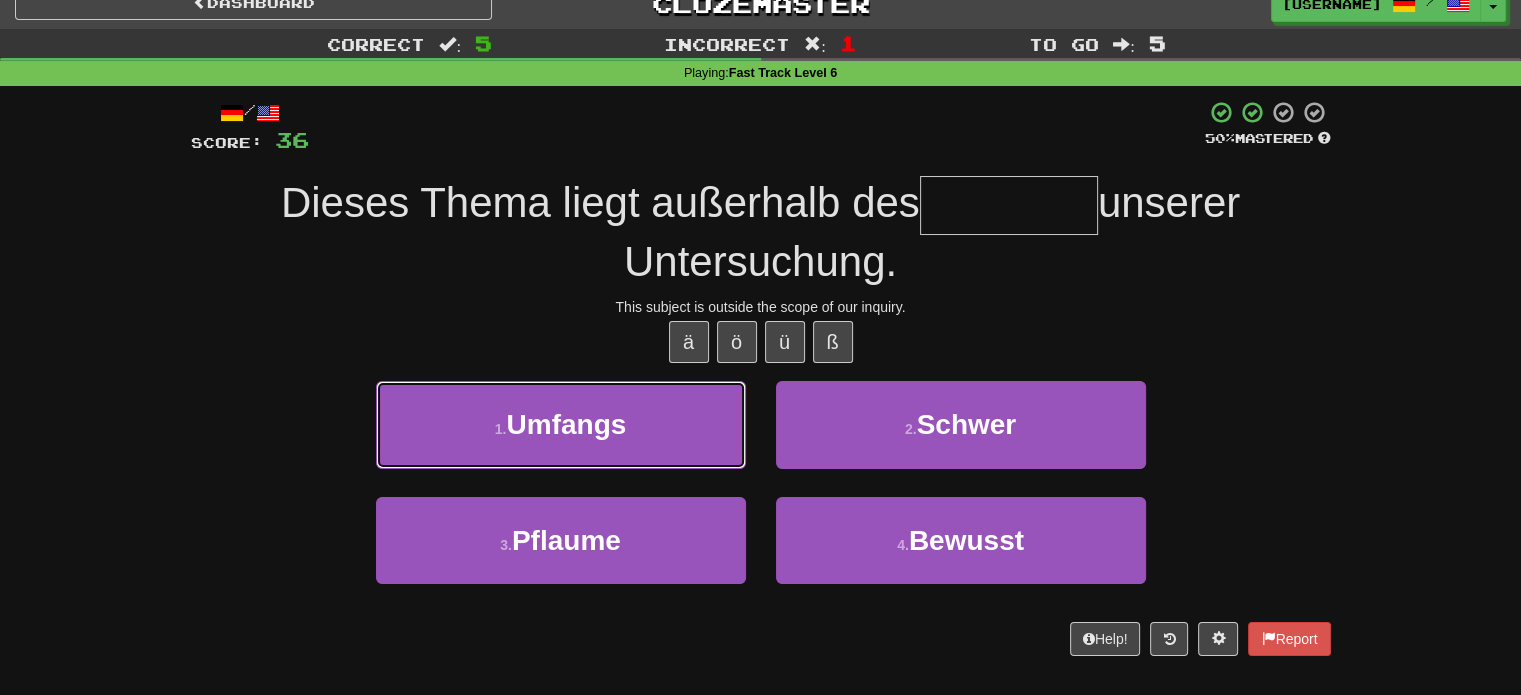 click on "1 .  Umfangs" at bounding box center (561, 424) 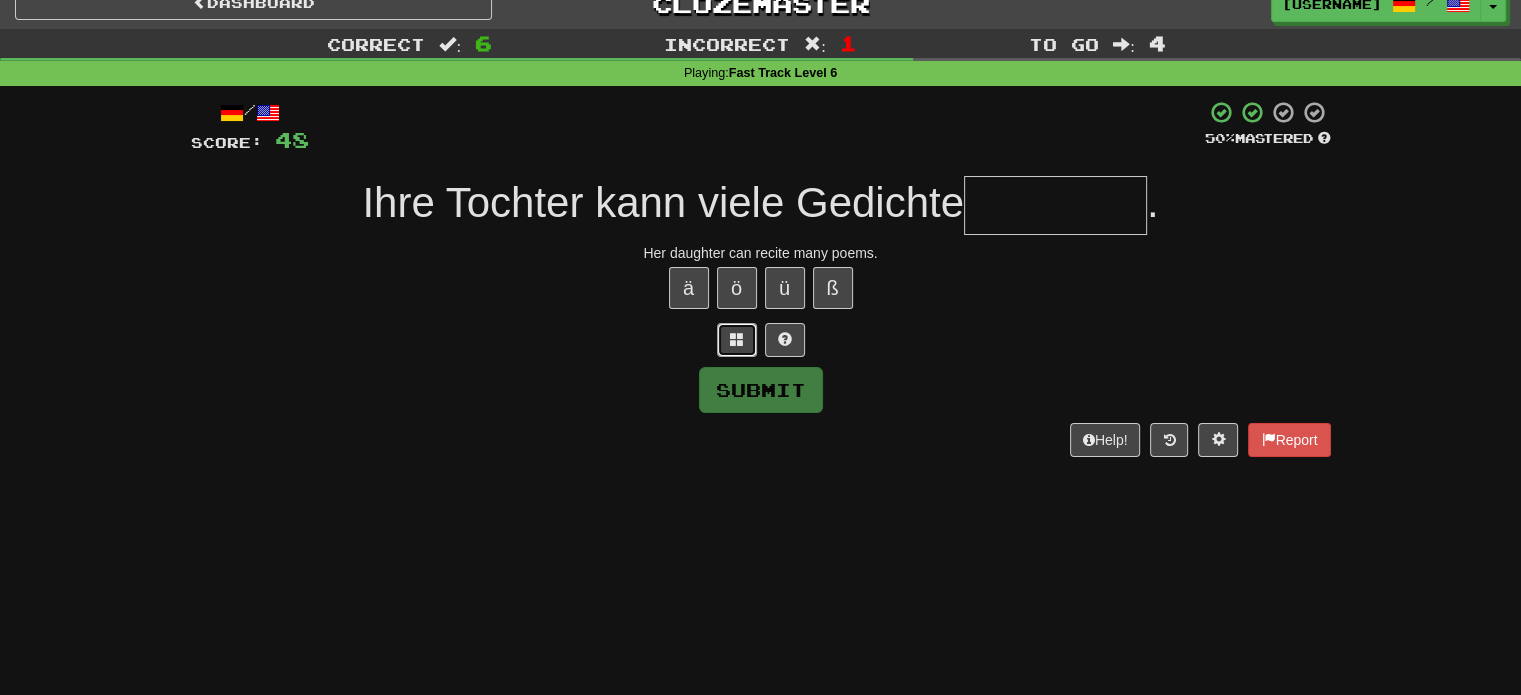 click at bounding box center (737, 339) 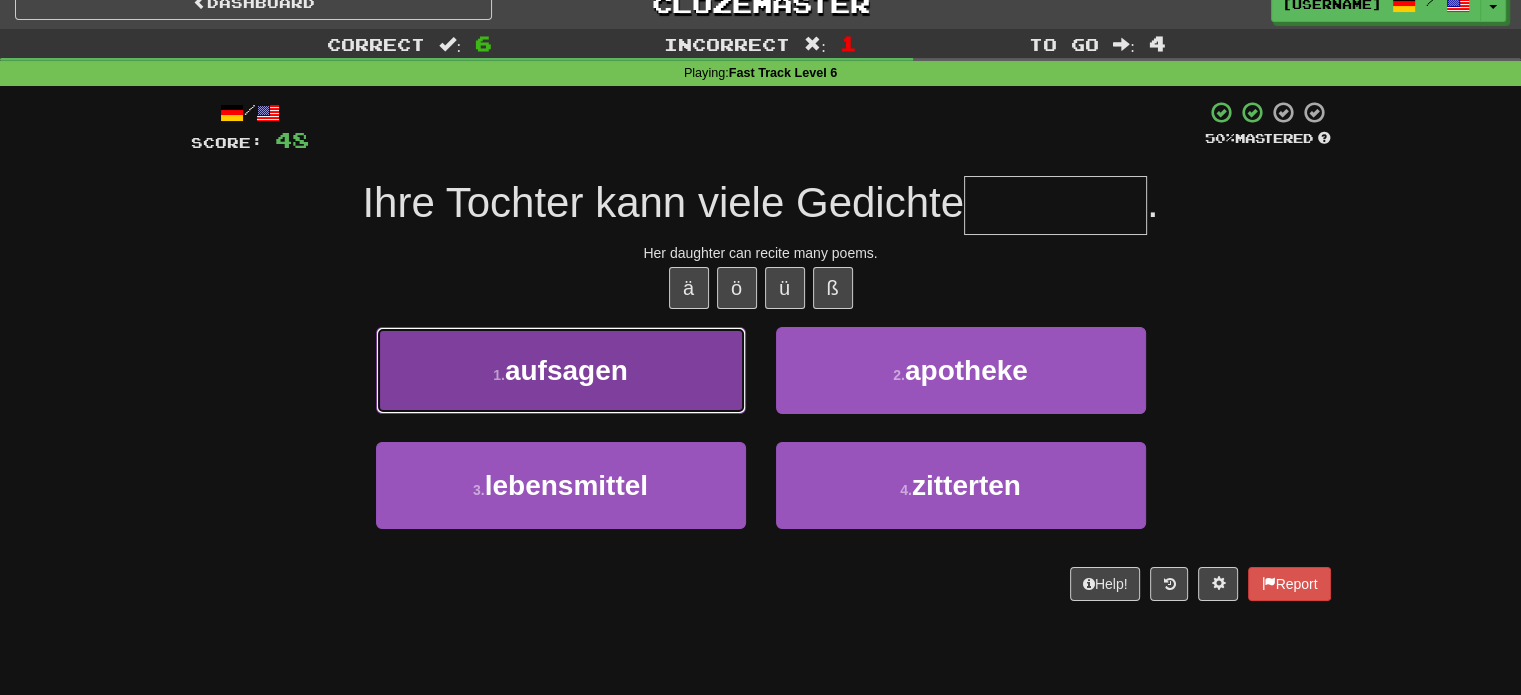 click on "1 .  aufsagen" at bounding box center [561, 370] 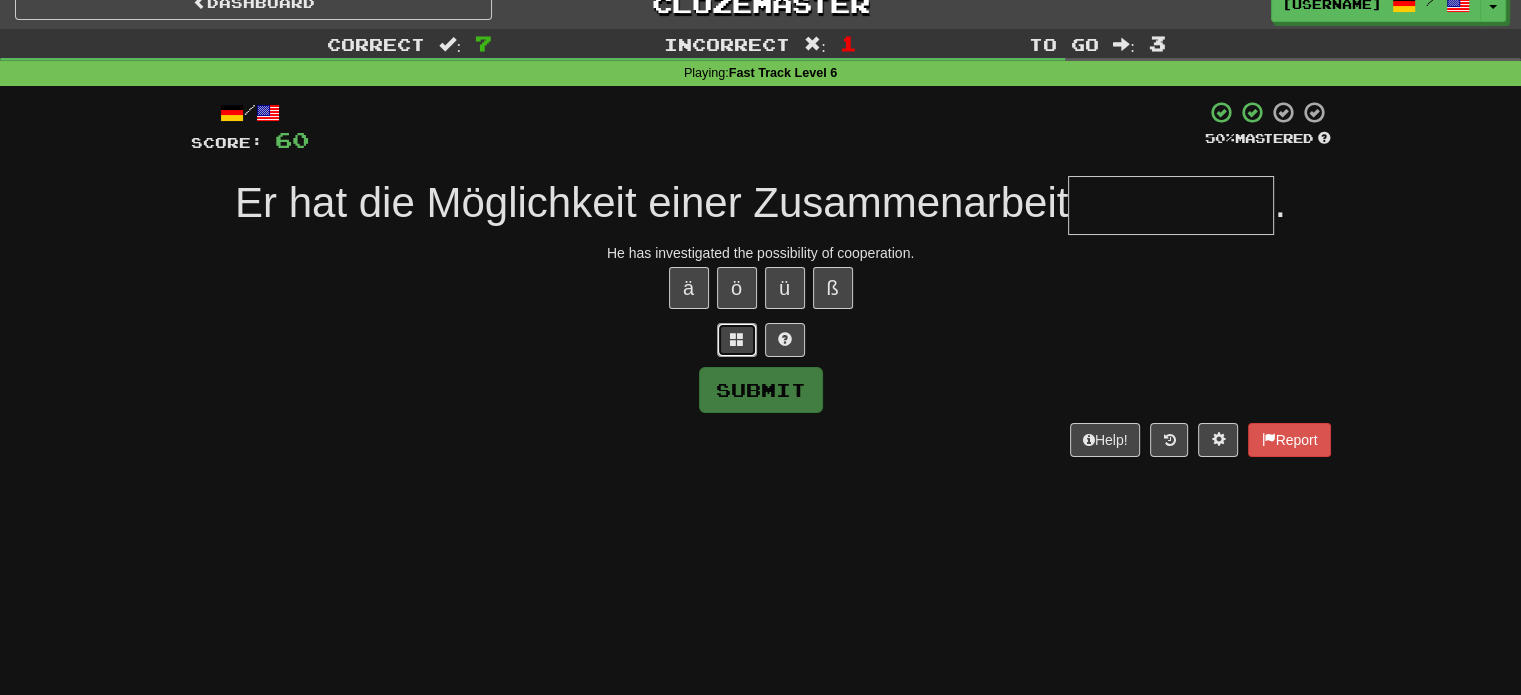 click at bounding box center [737, 339] 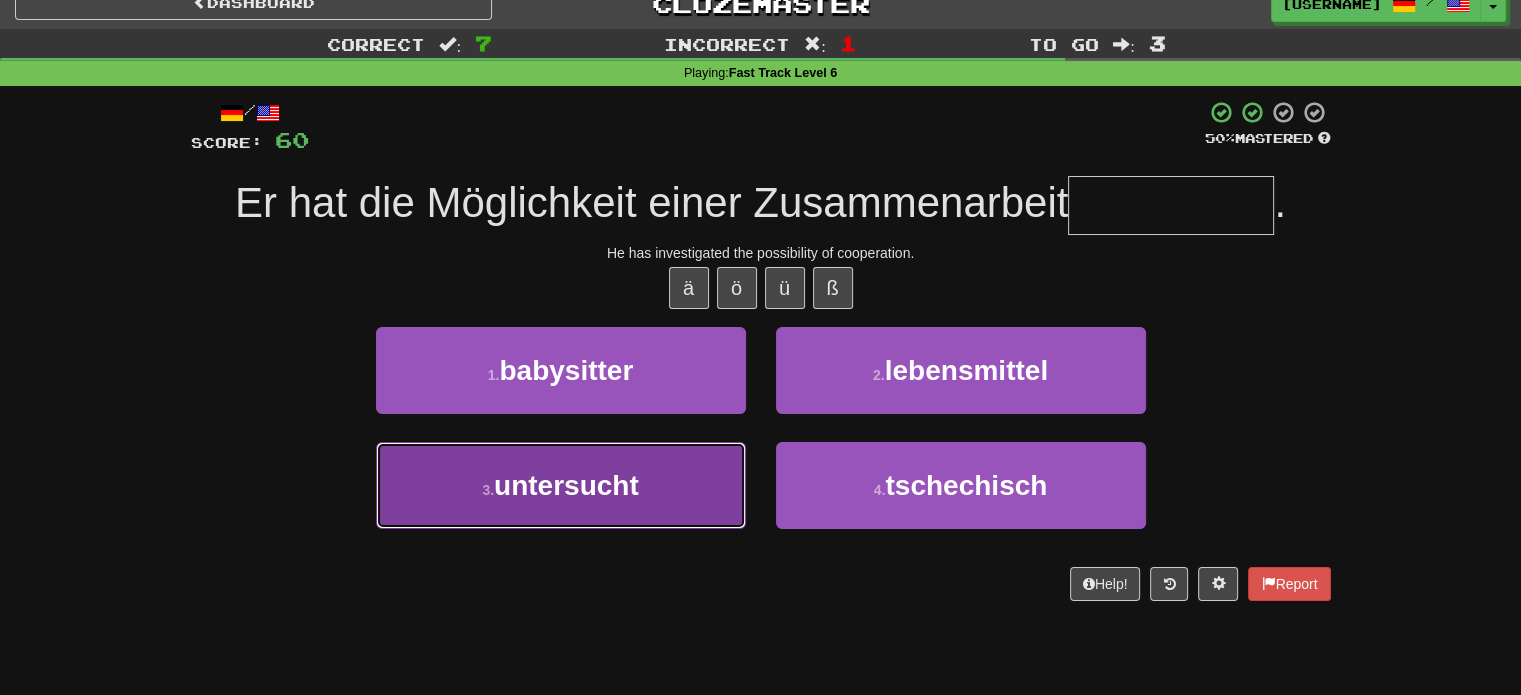 click on "3 .  untersucht" at bounding box center [561, 485] 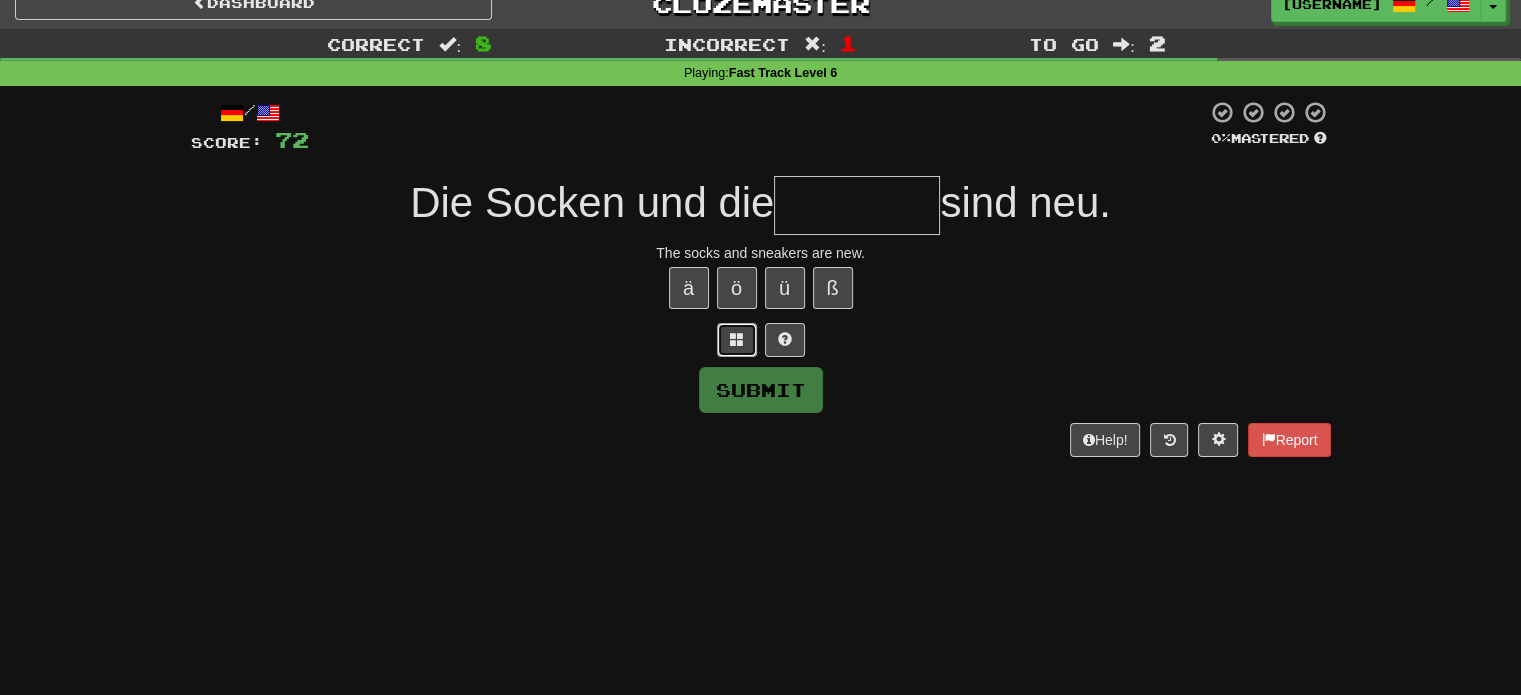 click at bounding box center [737, 339] 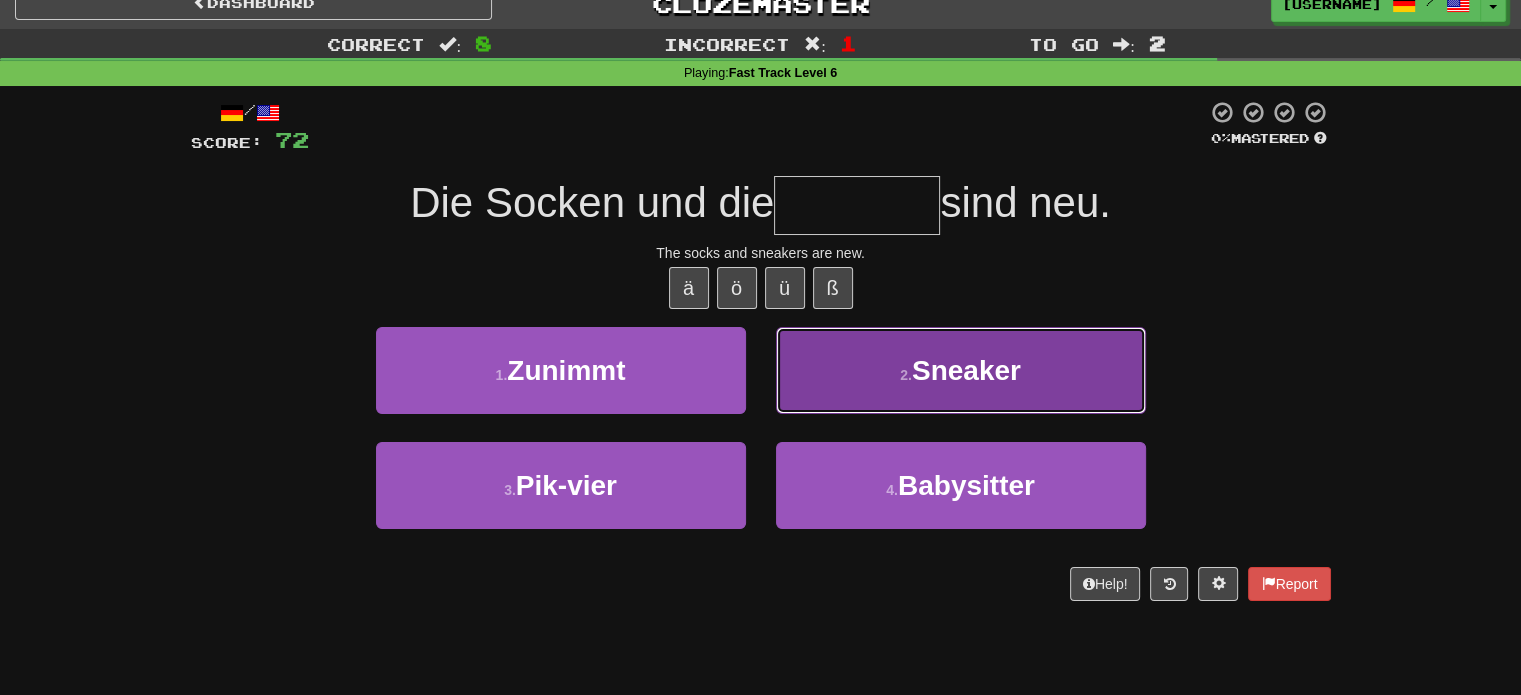 click on "2 ." at bounding box center [906, 375] 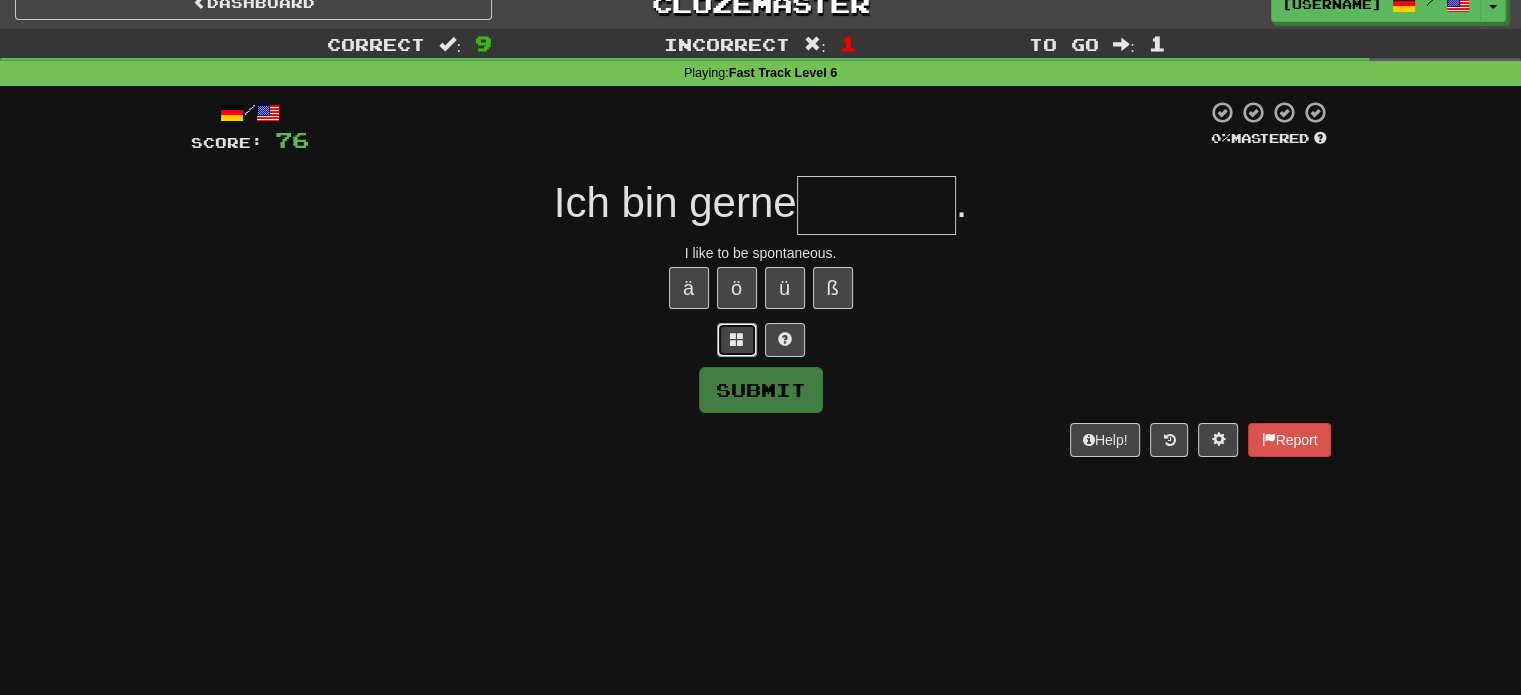 click at bounding box center (737, 340) 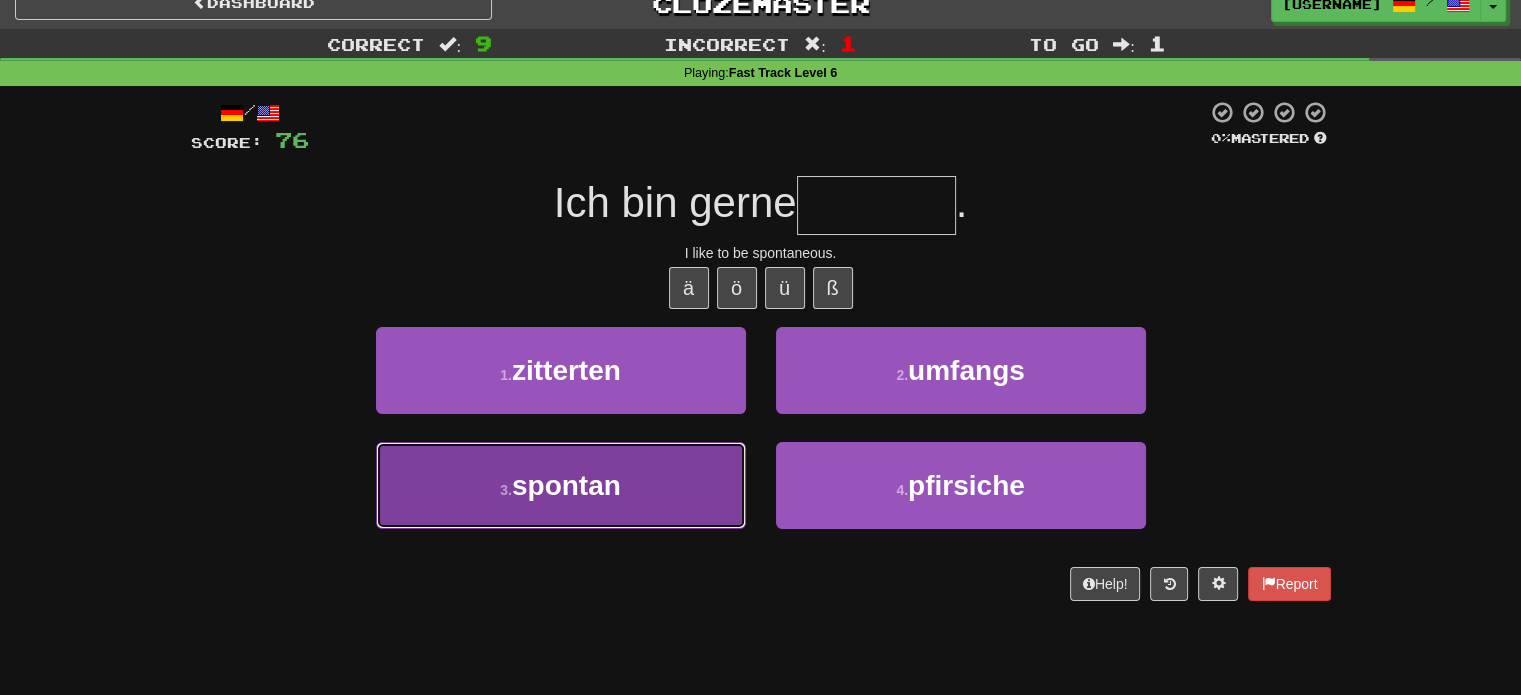 click on "3 .  spontan" at bounding box center [561, 485] 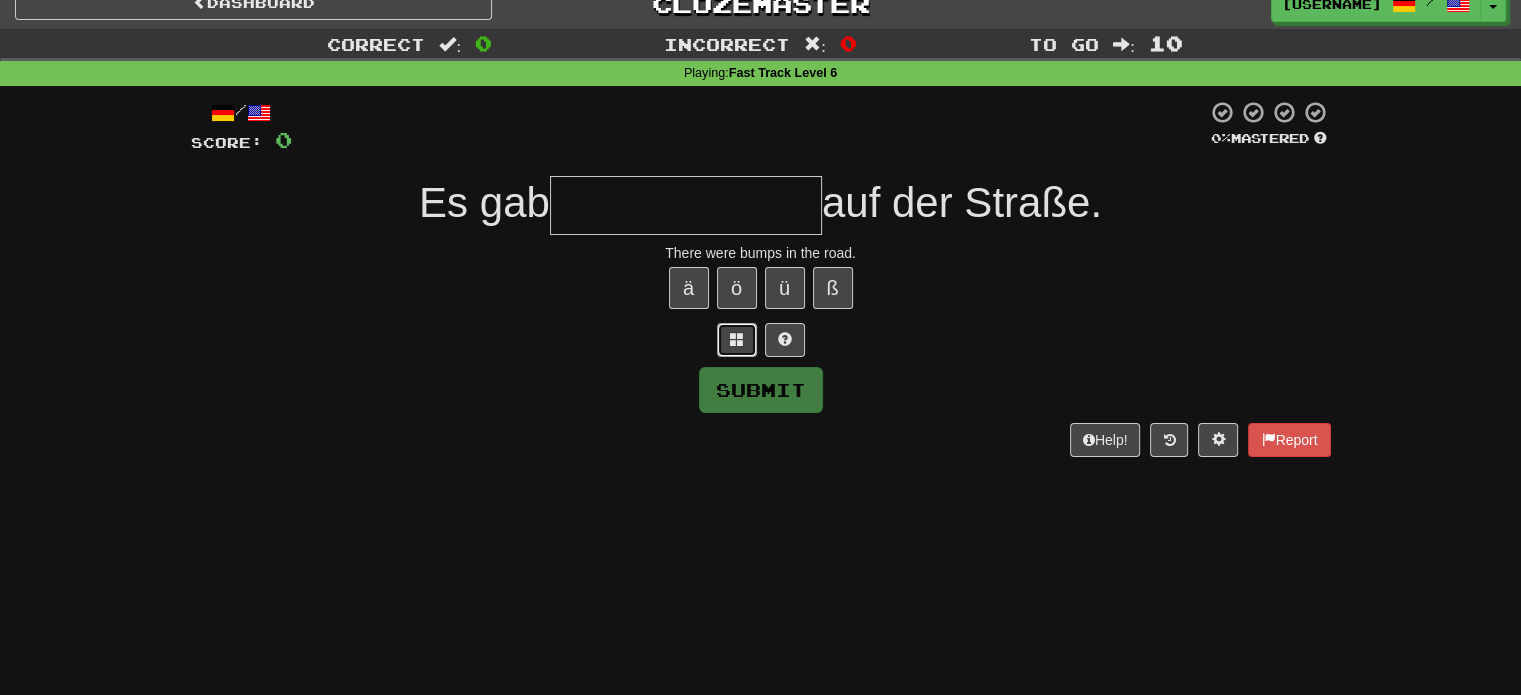 click at bounding box center [737, 339] 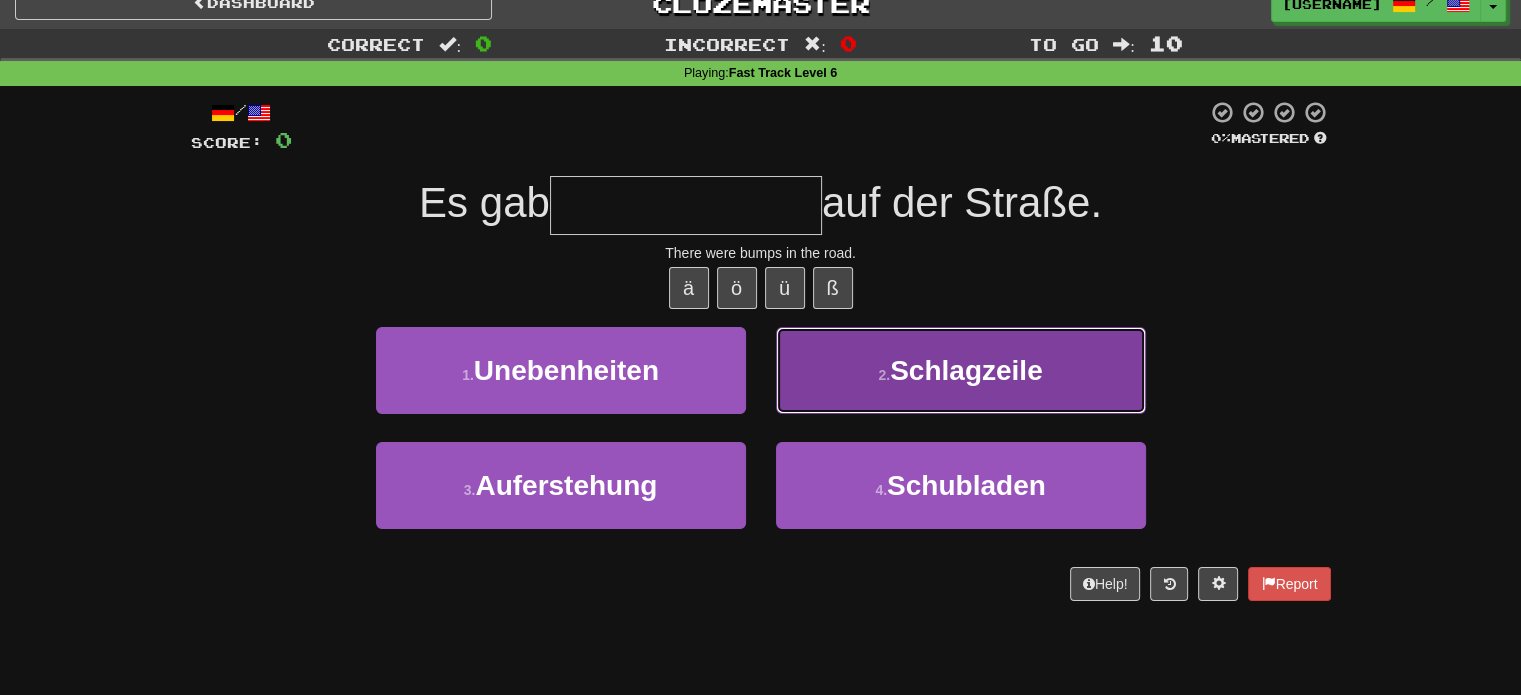 click on "2 .  Schlagzeile" at bounding box center [961, 370] 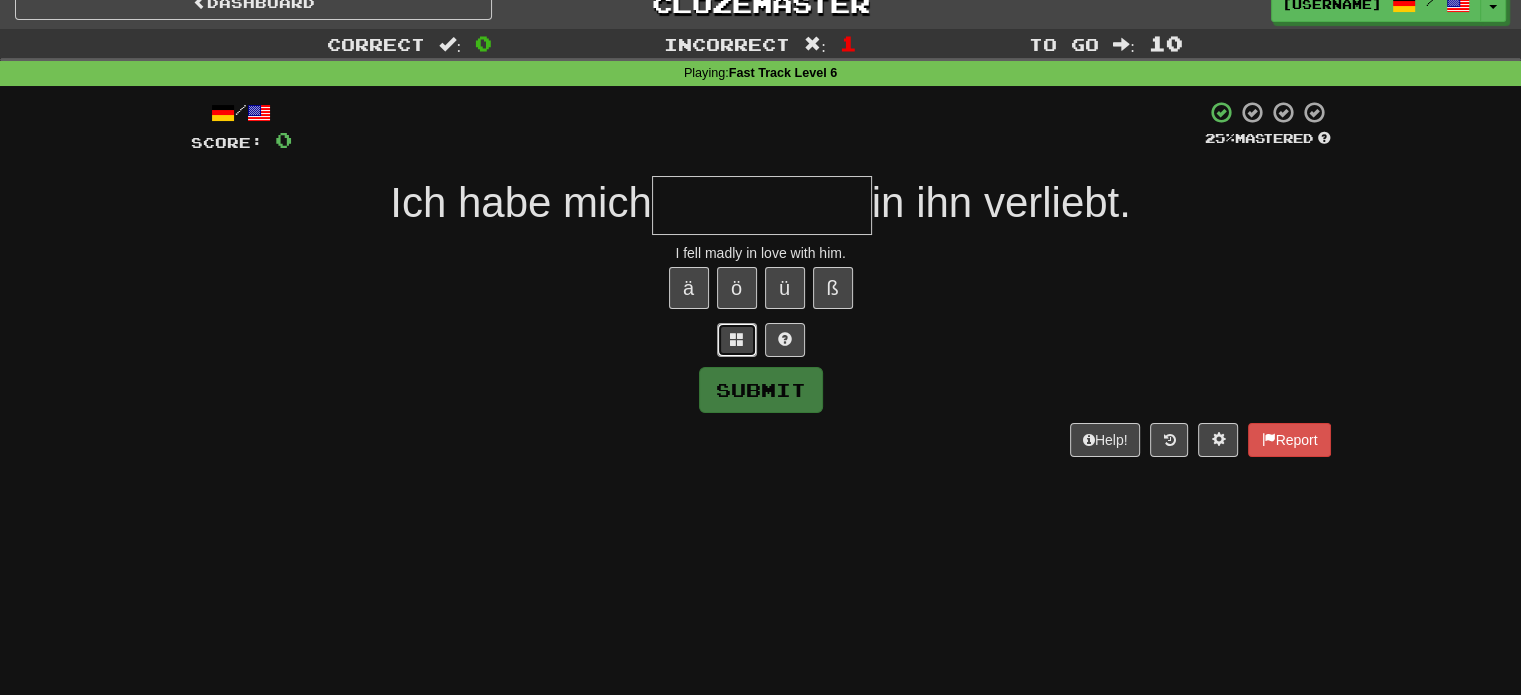 click at bounding box center (737, 340) 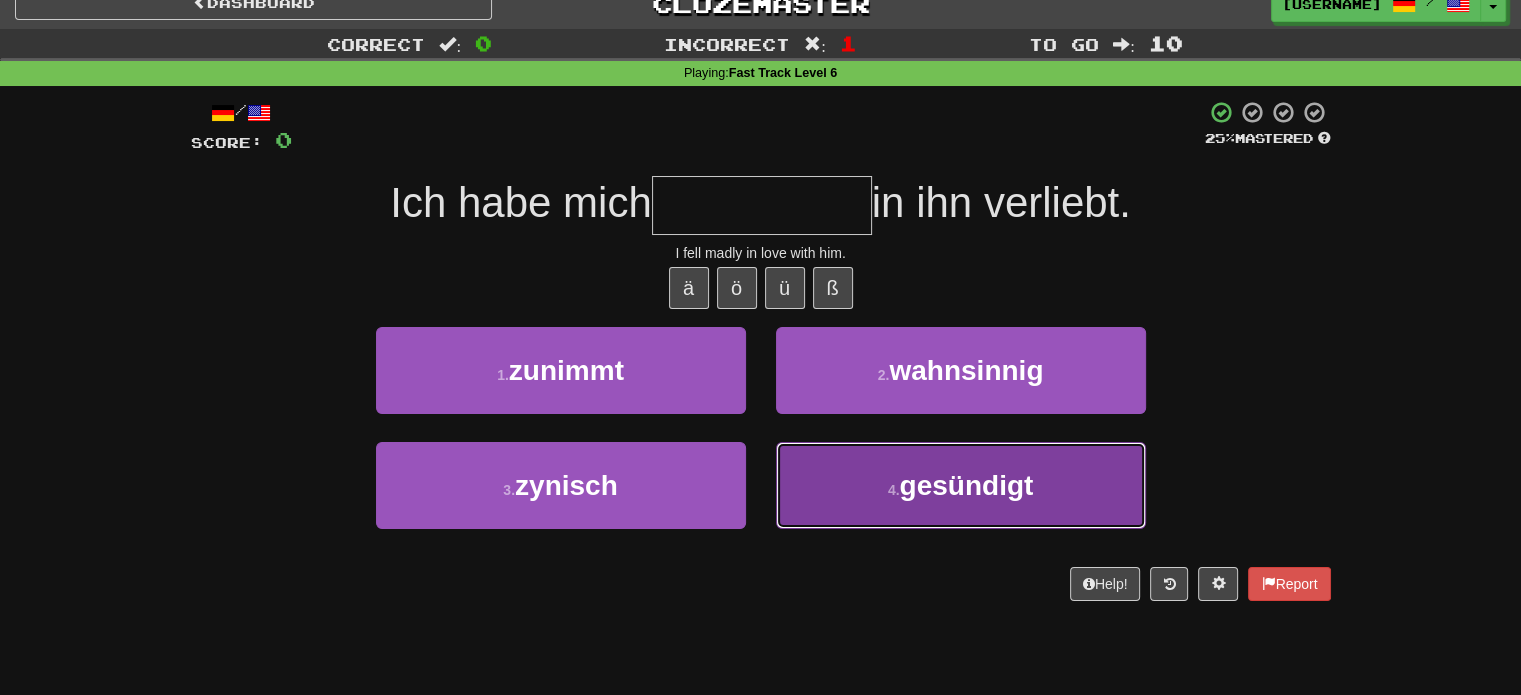 click on "gesündigt" at bounding box center (966, 485) 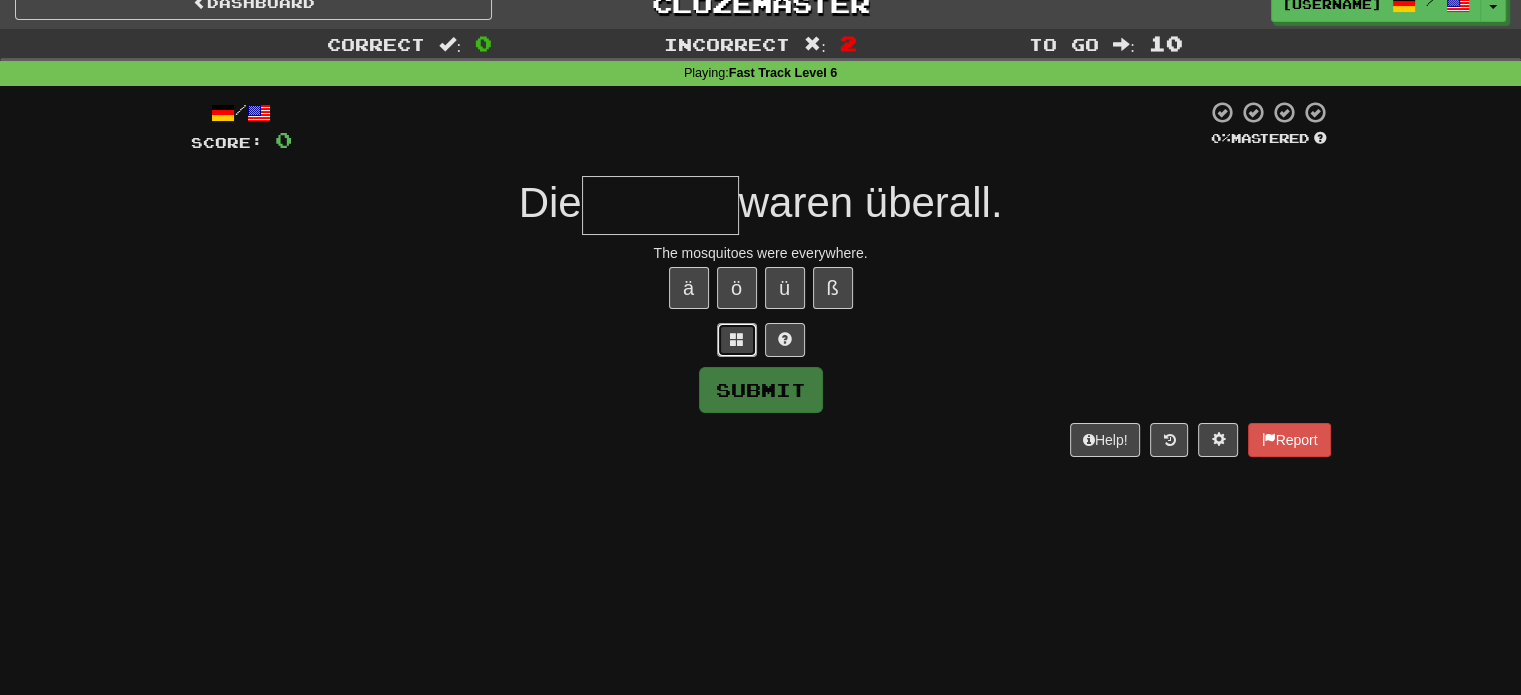click at bounding box center [737, 339] 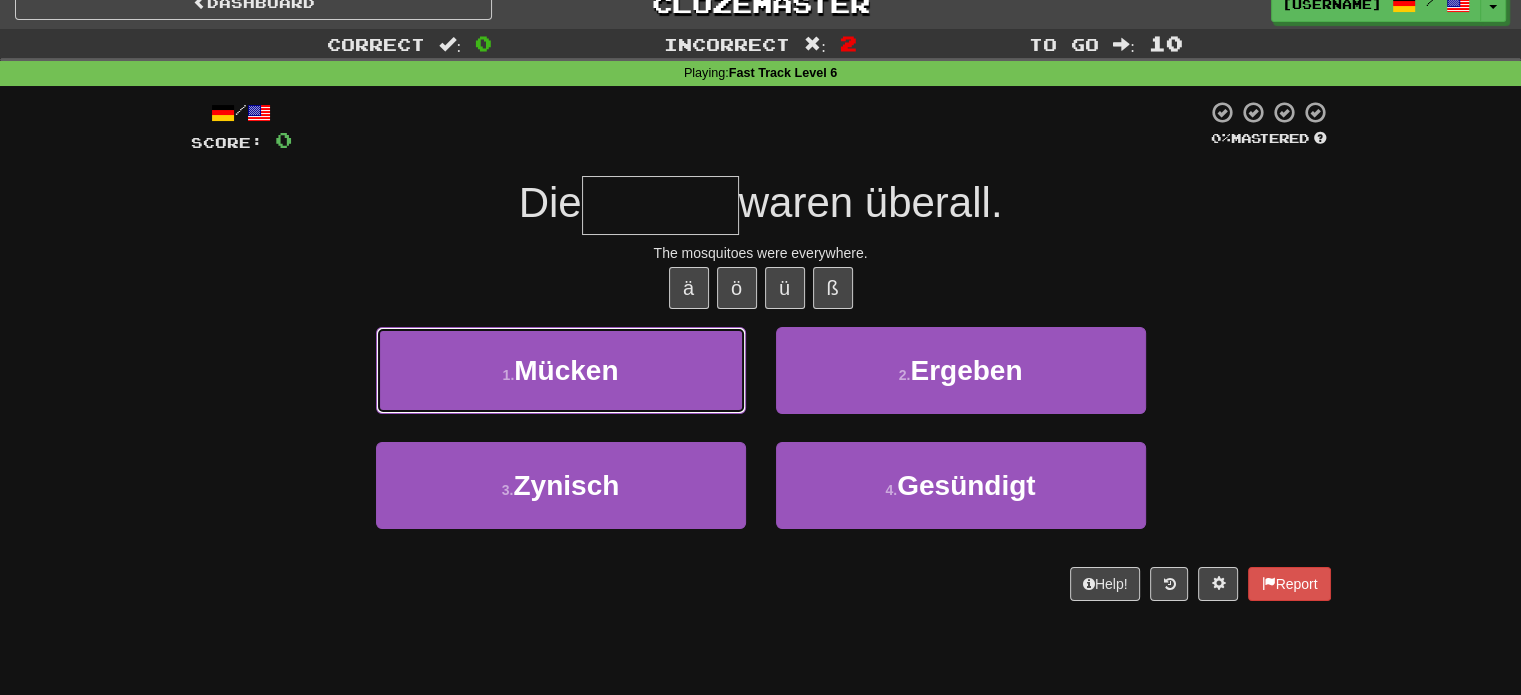 click on "1 .  Mücken" at bounding box center [561, 370] 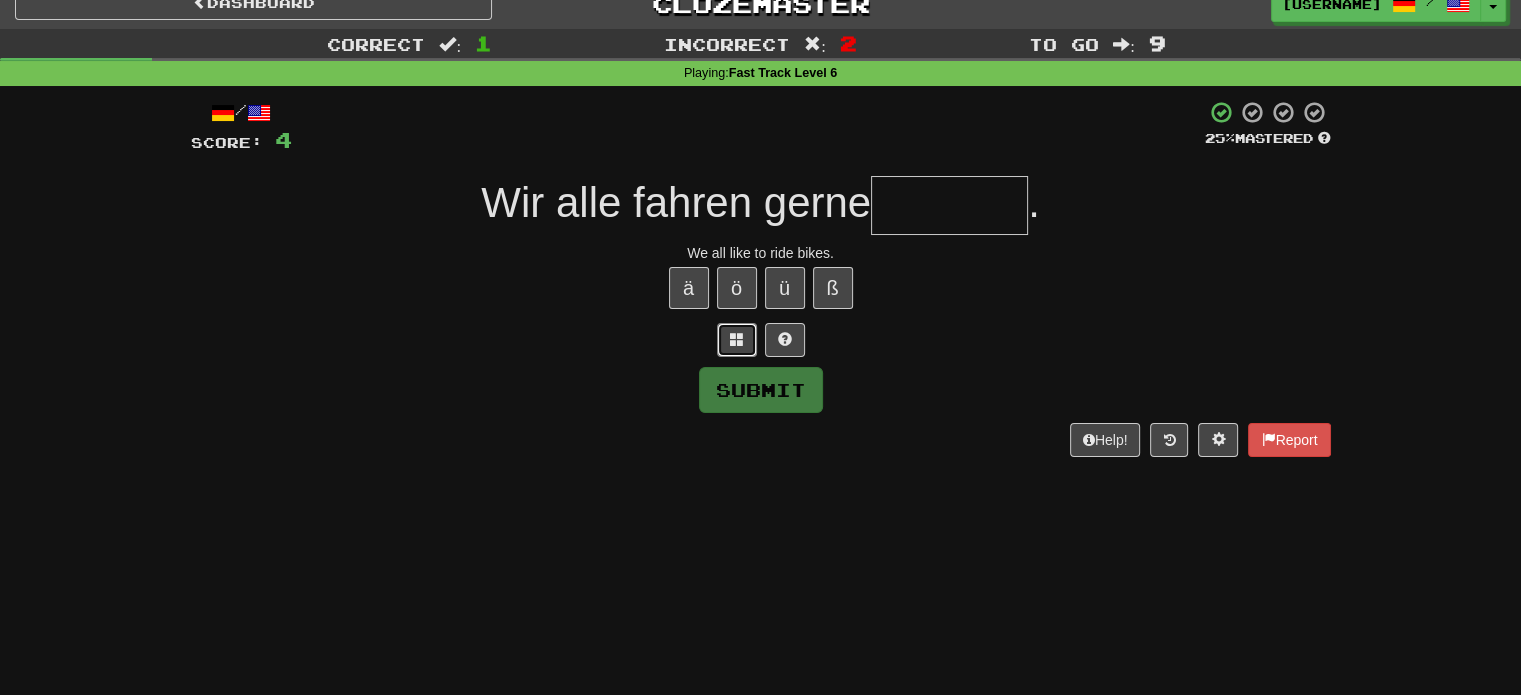 click at bounding box center (737, 339) 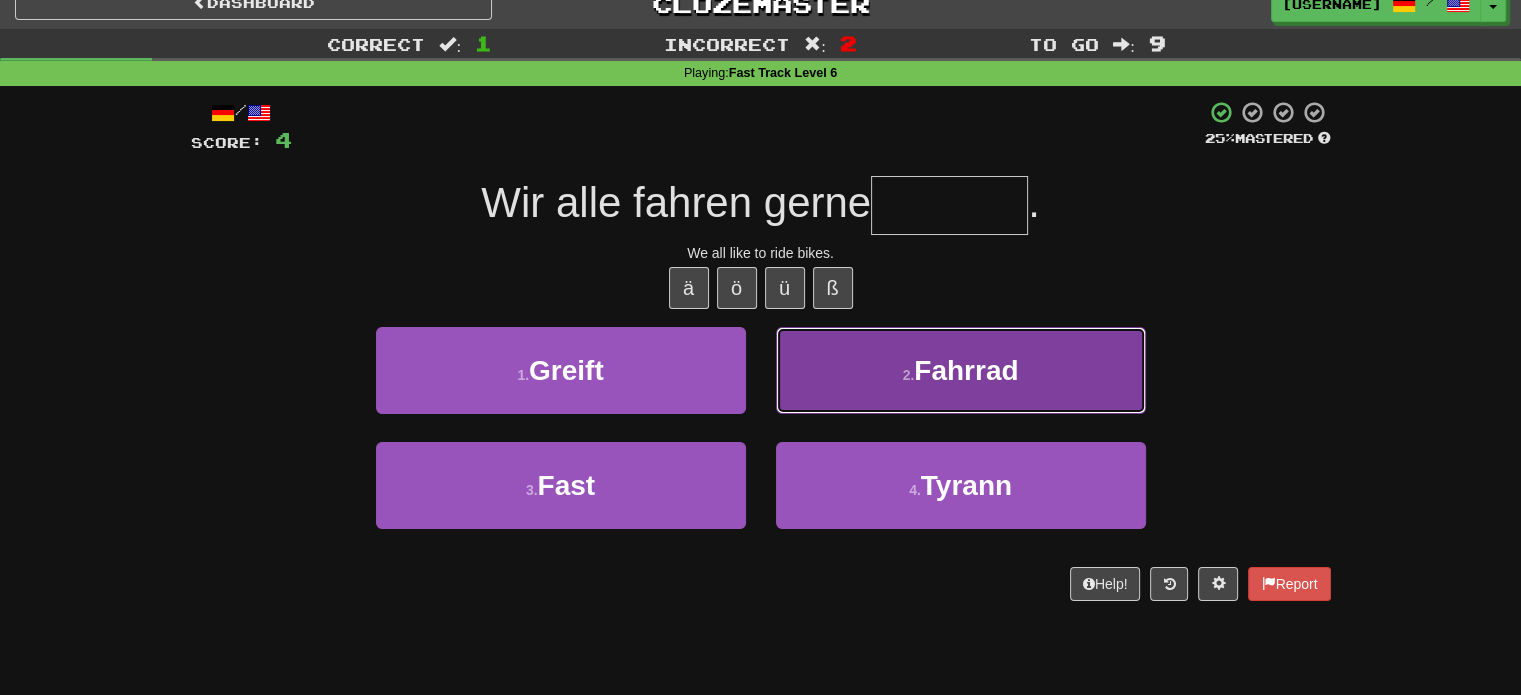 click on "2 .  Fahrrad" at bounding box center (961, 370) 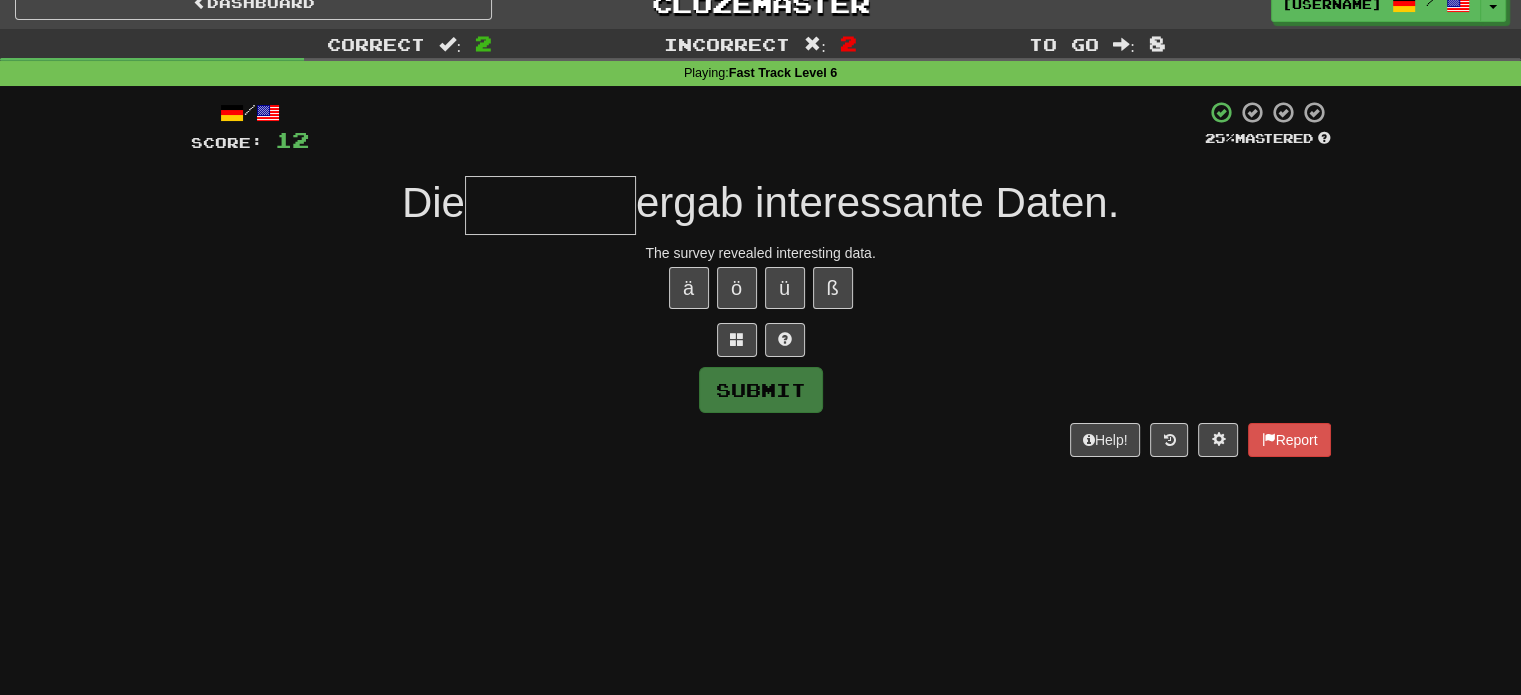 click on "/  Score:   12 25 %  Mastered Die   ergab interessante Daten. The survey revealed interesting data. ä ö ü ß Submit  Help!  Report" at bounding box center [761, 278] 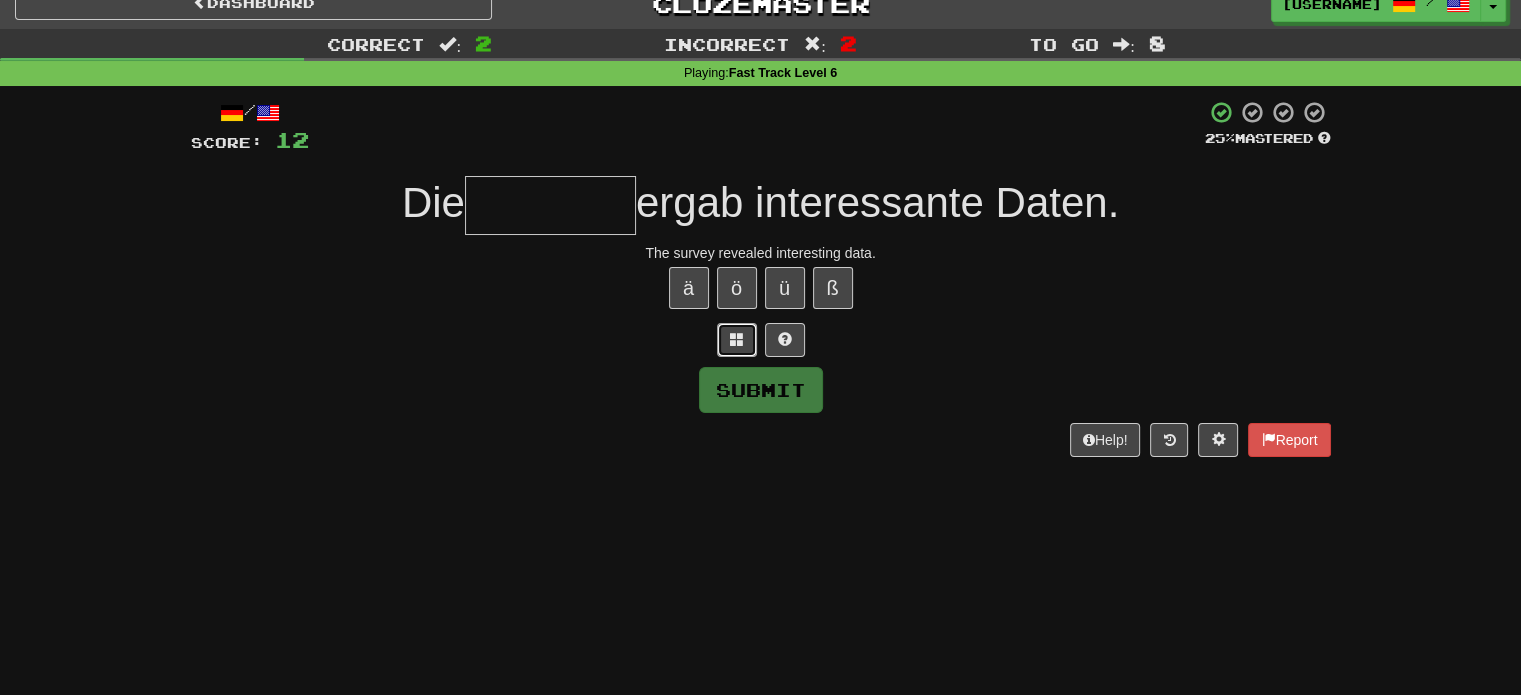 click at bounding box center (737, 339) 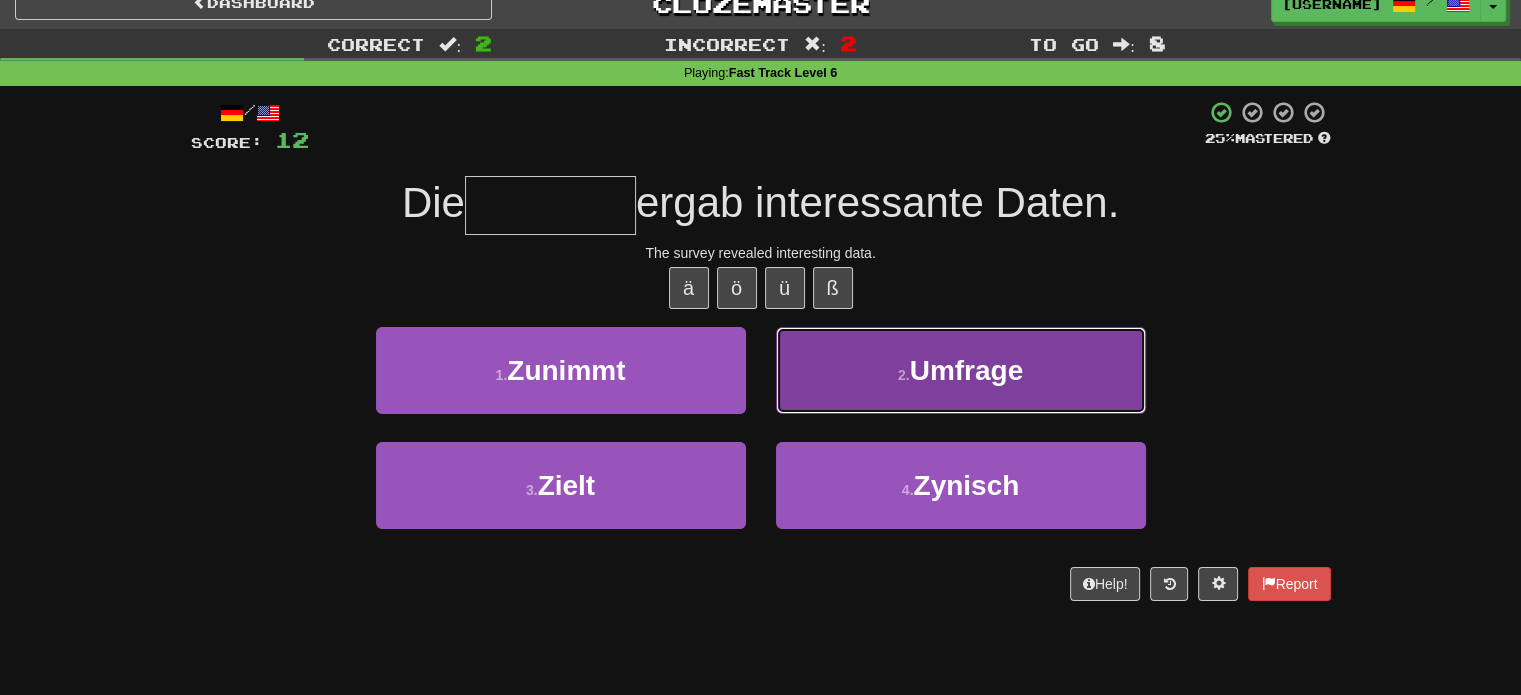 click on "2 .  Umfrage" at bounding box center [961, 370] 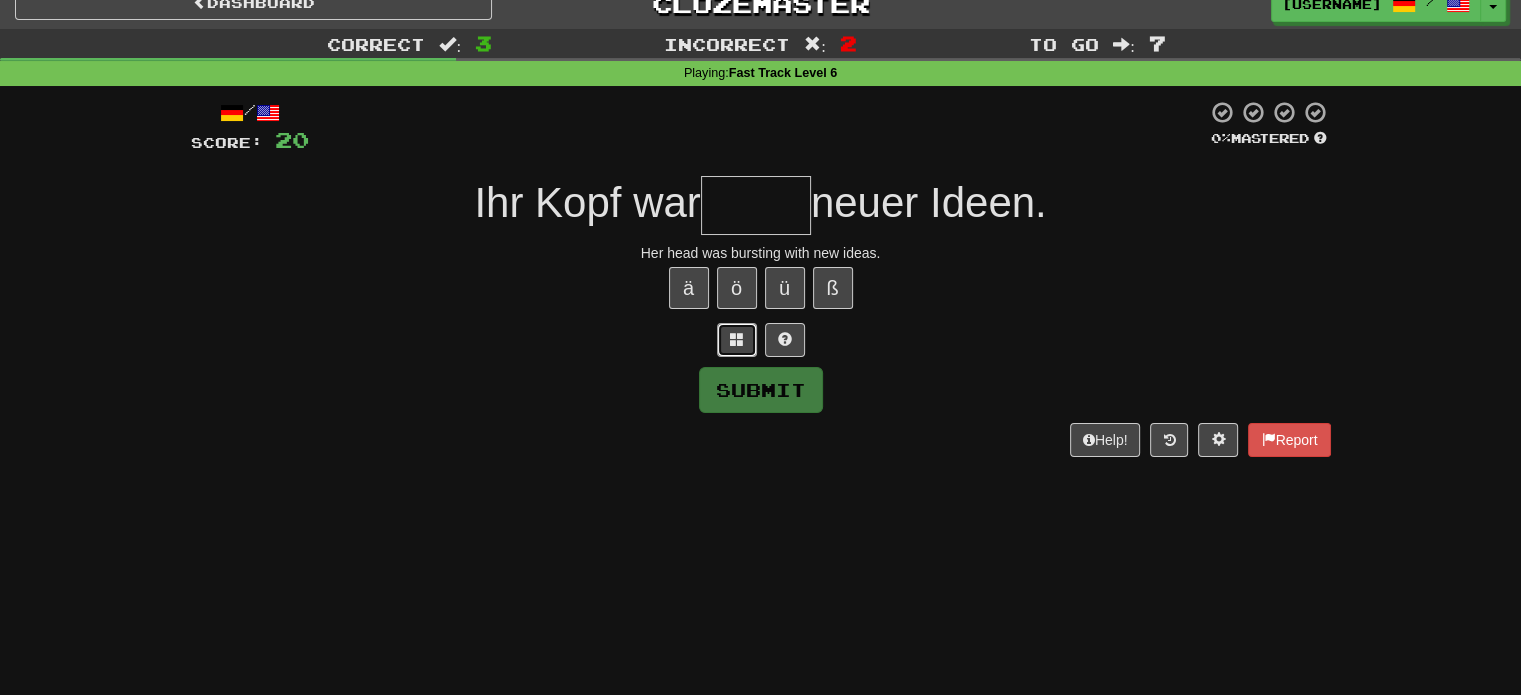 click at bounding box center [737, 339] 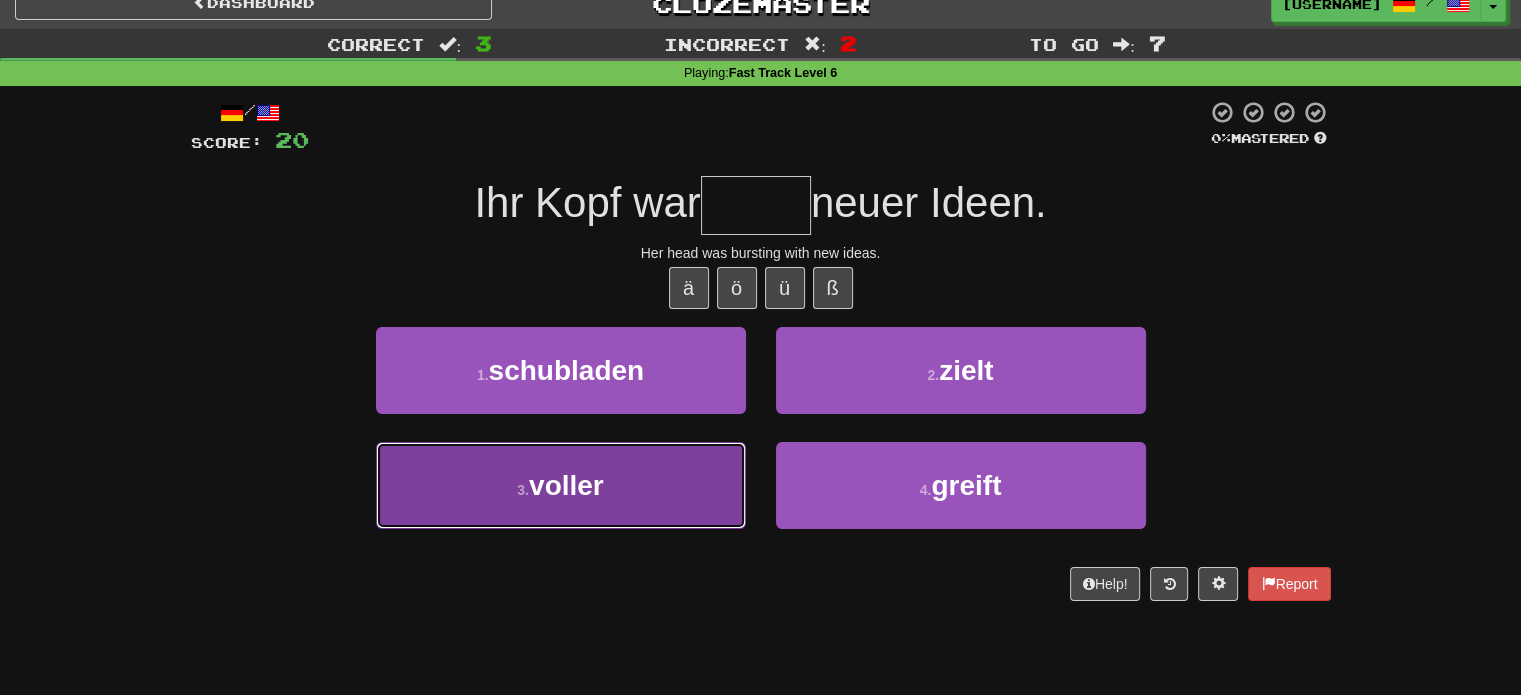 click on "3 .  voller" at bounding box center (561, 485) 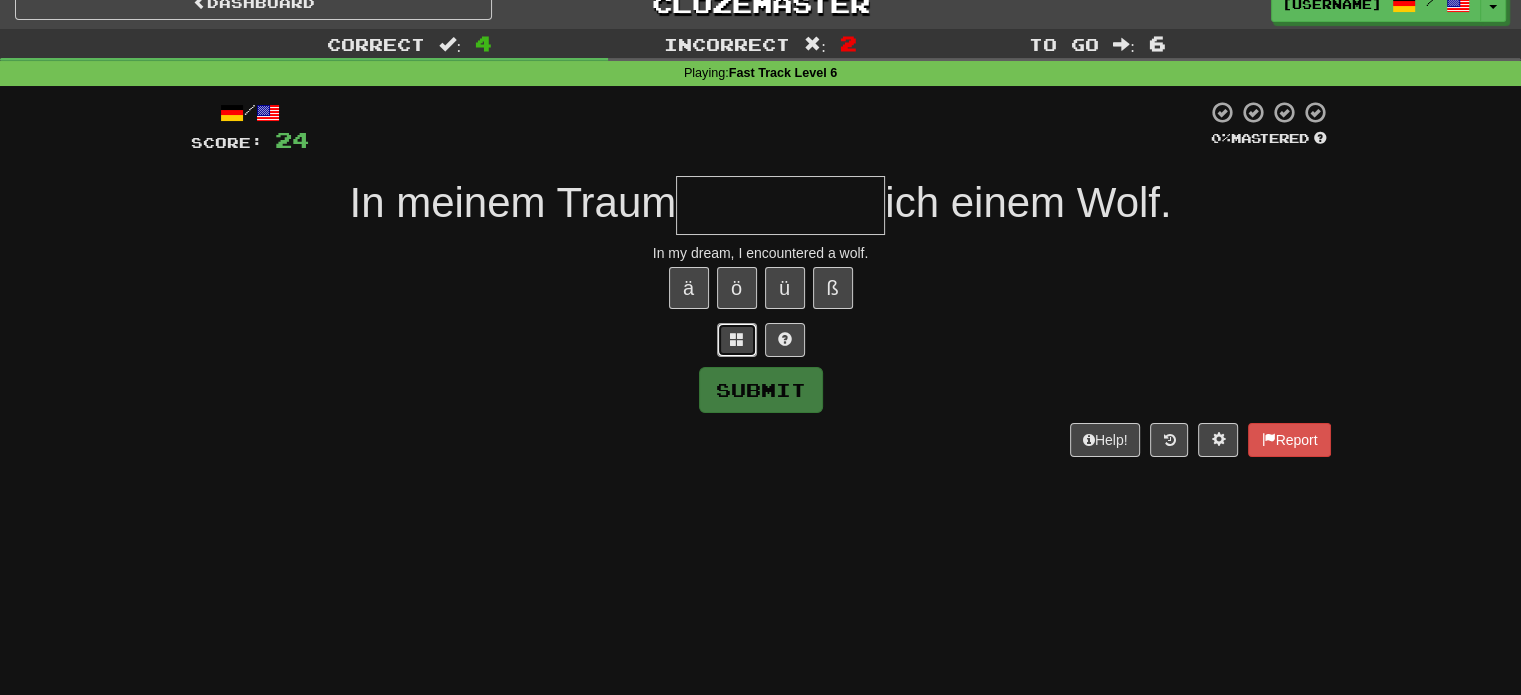 click at bounding box center (737, 340) 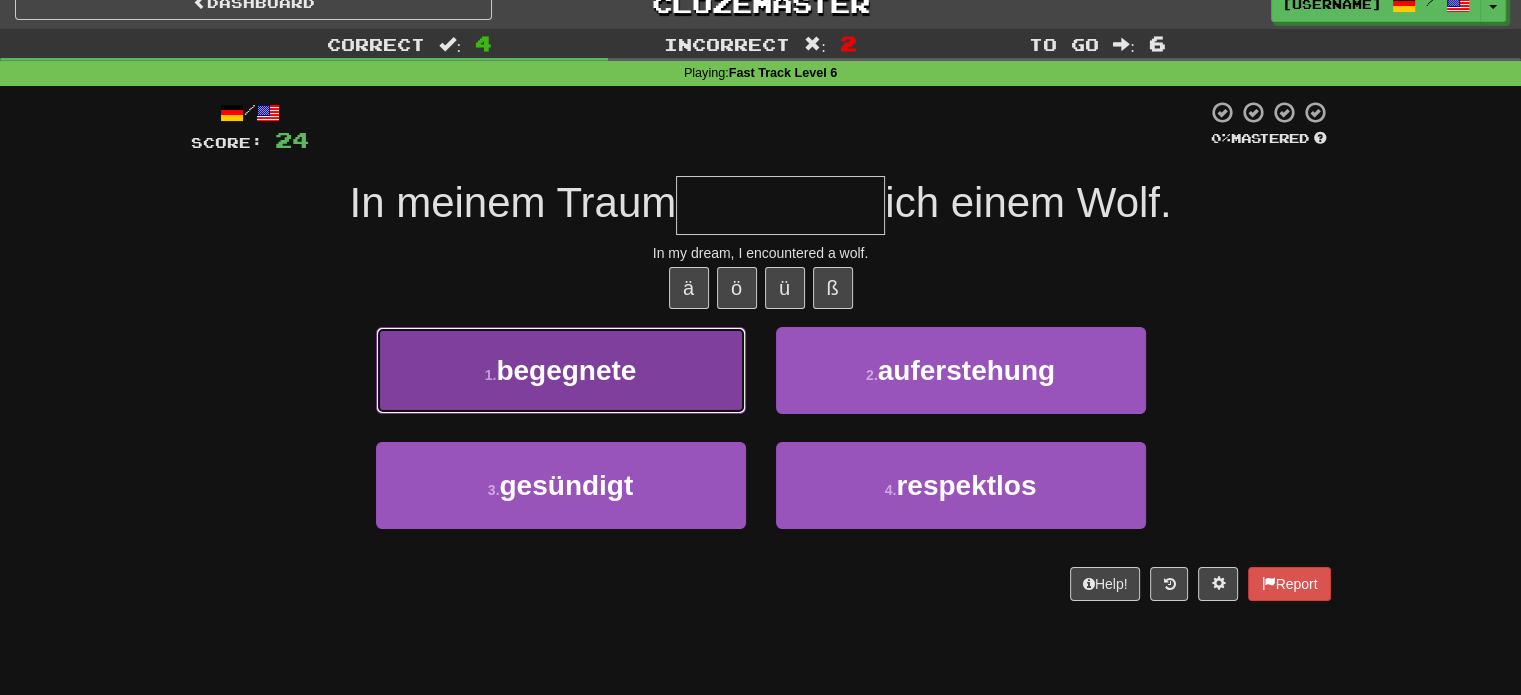click on "1 .  begegnete" at bounding box center [561, 370] 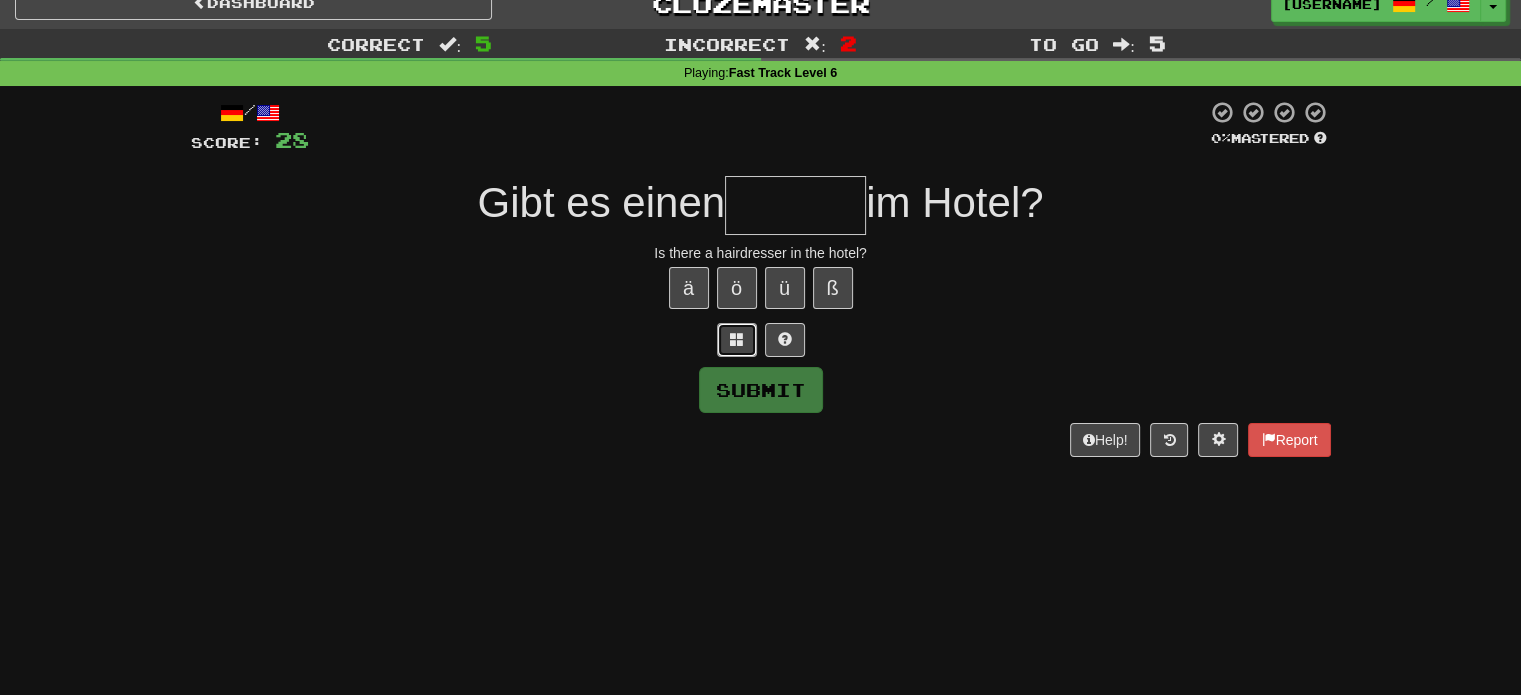 click at bounding box center [737, 340] 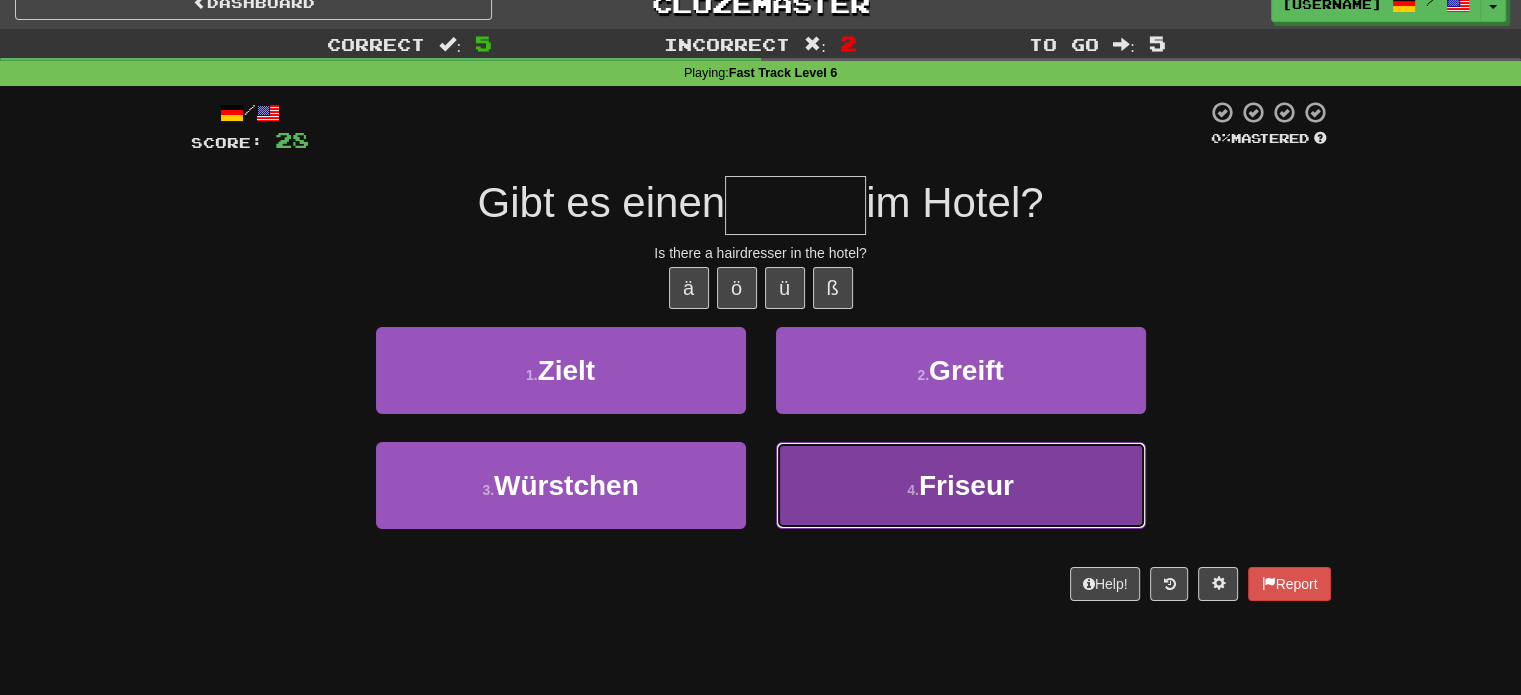 click on "4 .  Friseur" at bounding box center (961, 485) 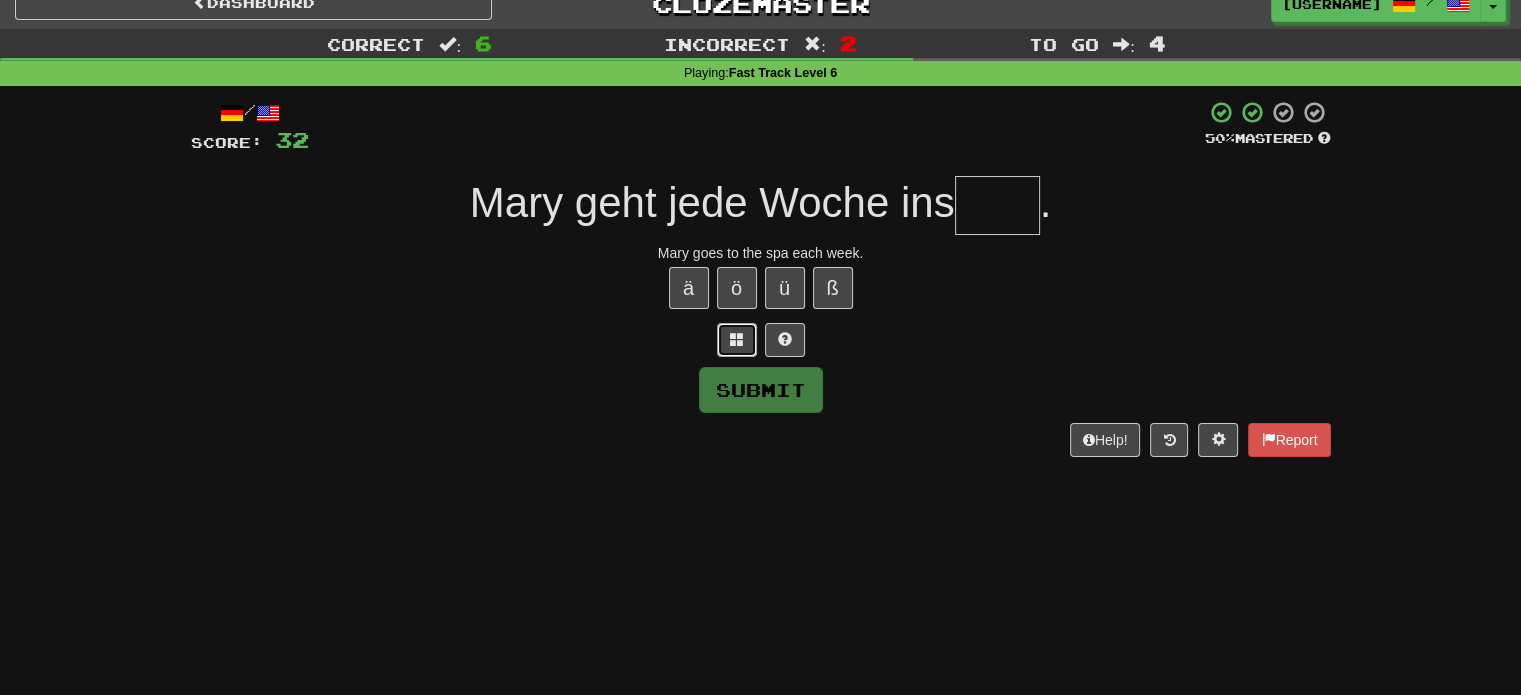 click at bounding box center [737, 339] 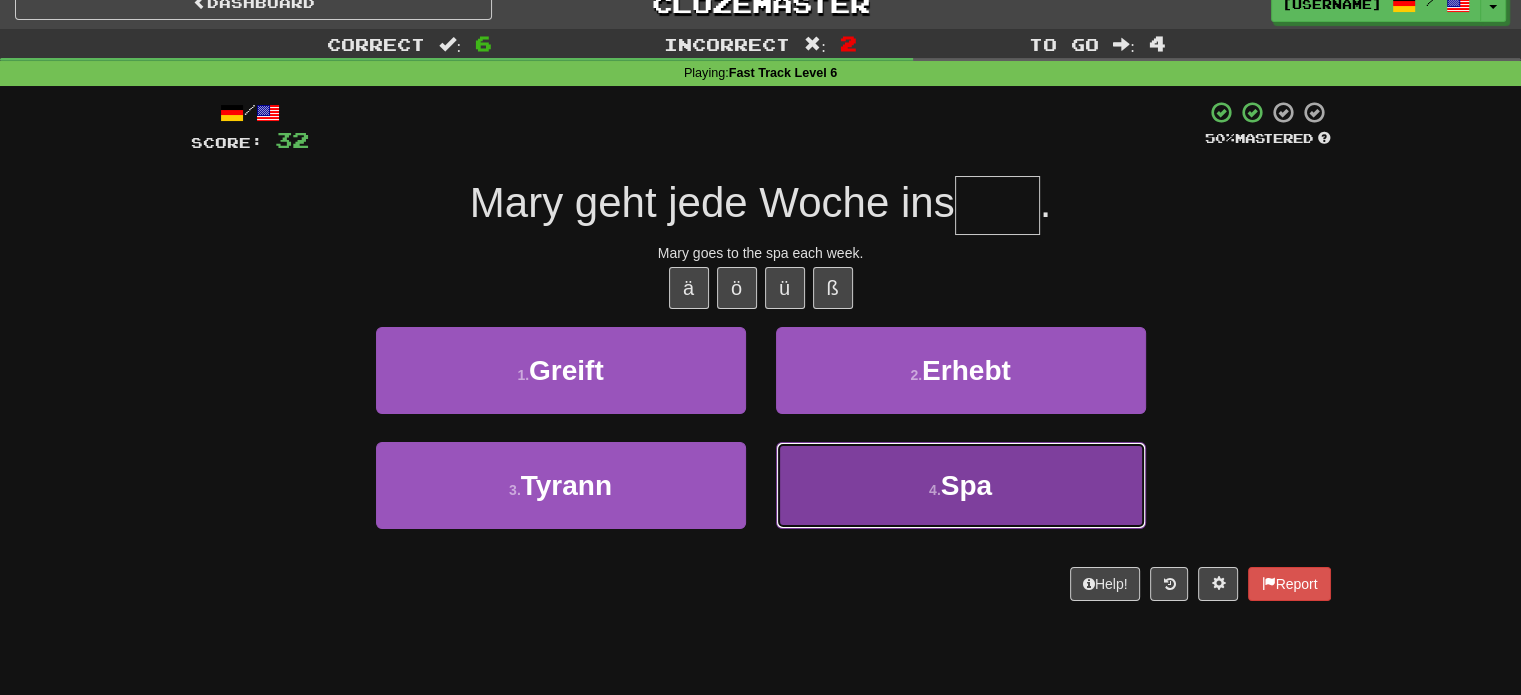 click on "4 .  Spa" at bounding box center (961, 485) 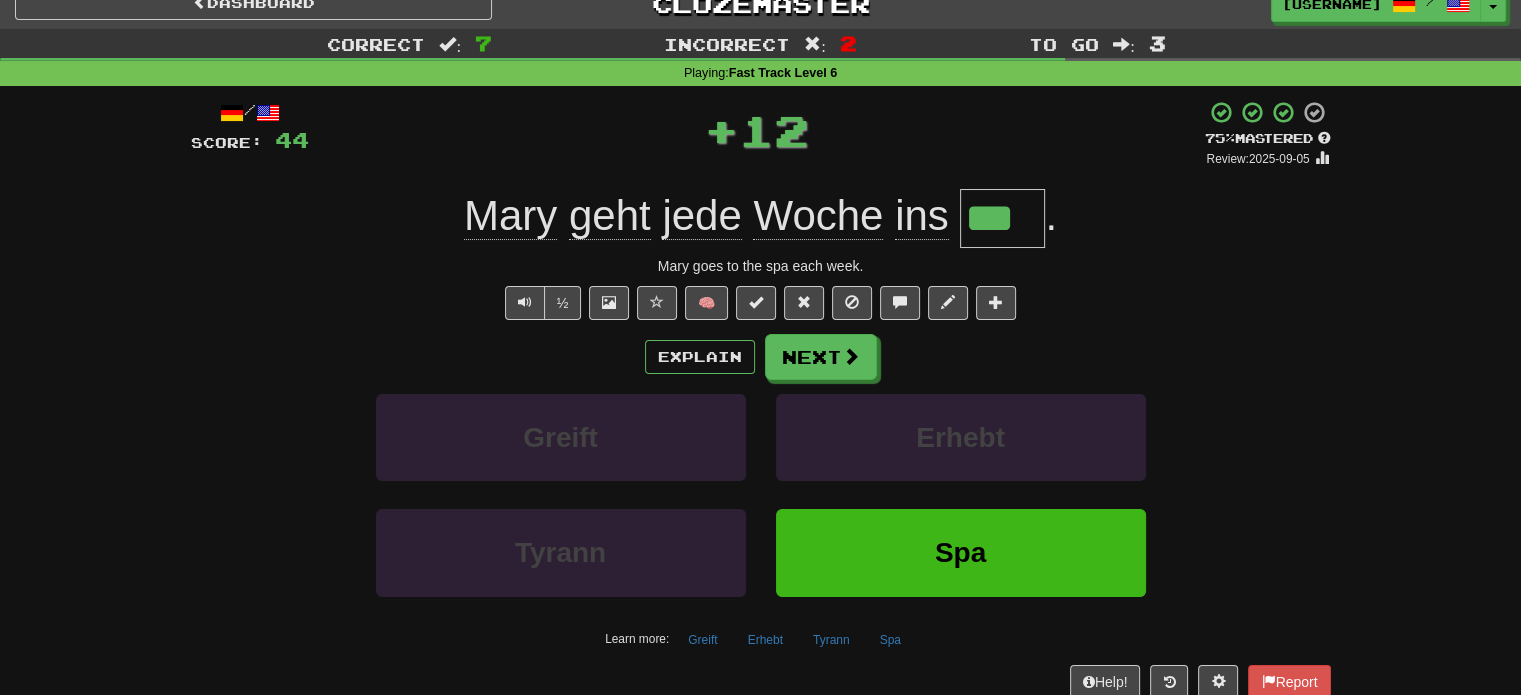 type 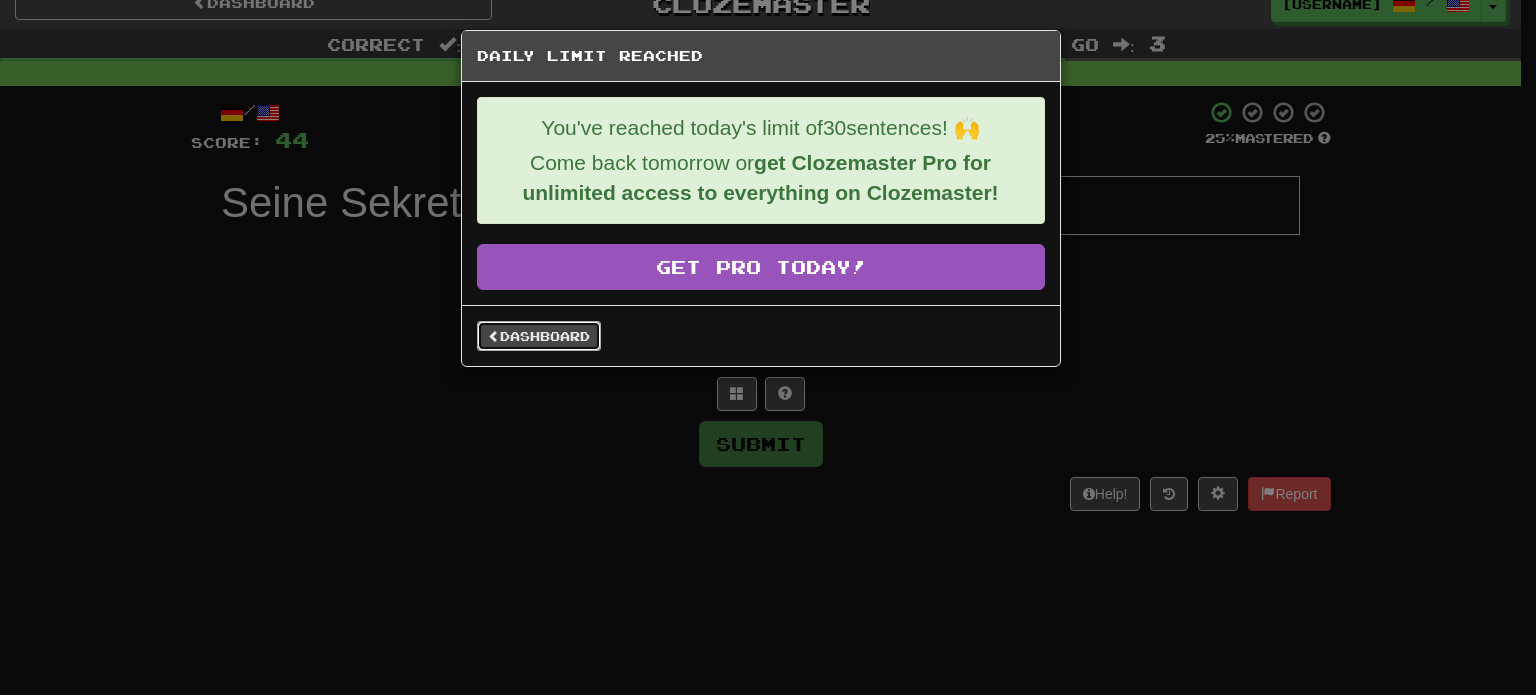 click on "Dashboard" at bounding box center (539, 336) 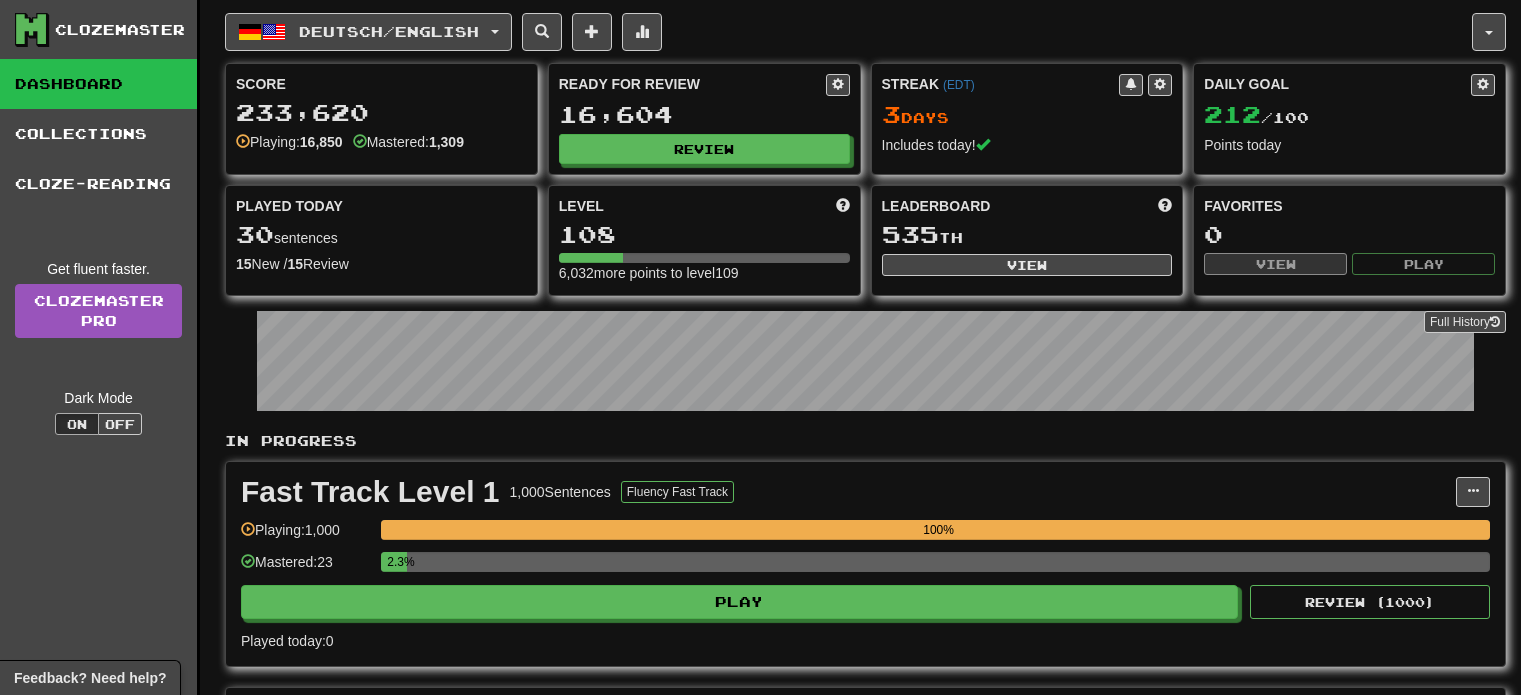 scroll, scrollTop: 0, scrollLeft: 0, axis: both 